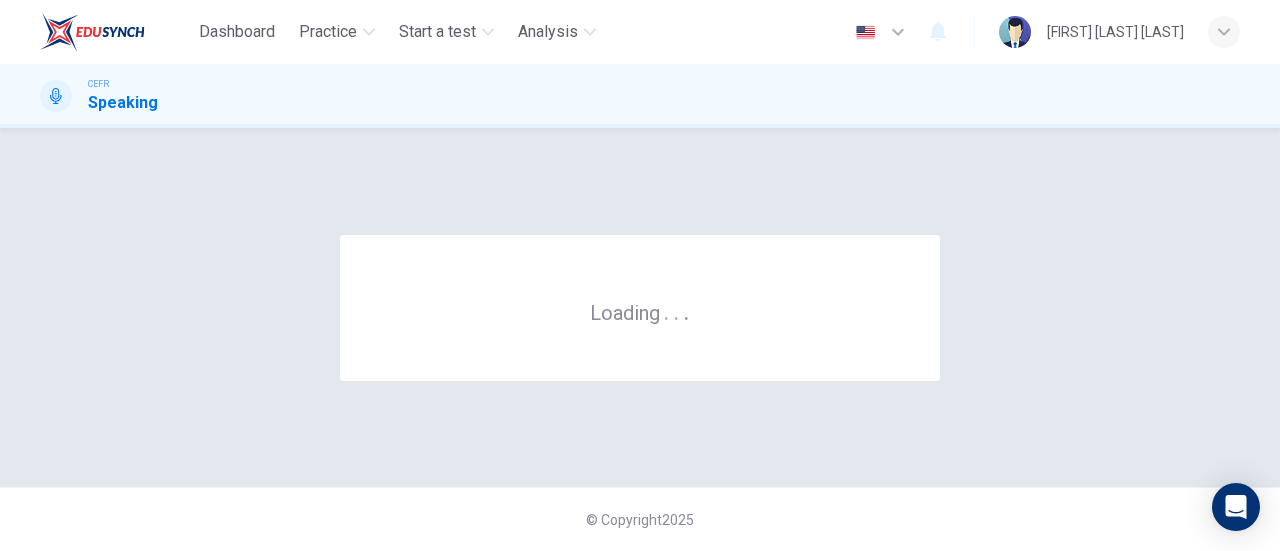 scroll, scrollTop: 0, scrollLeft: 0, axis: both 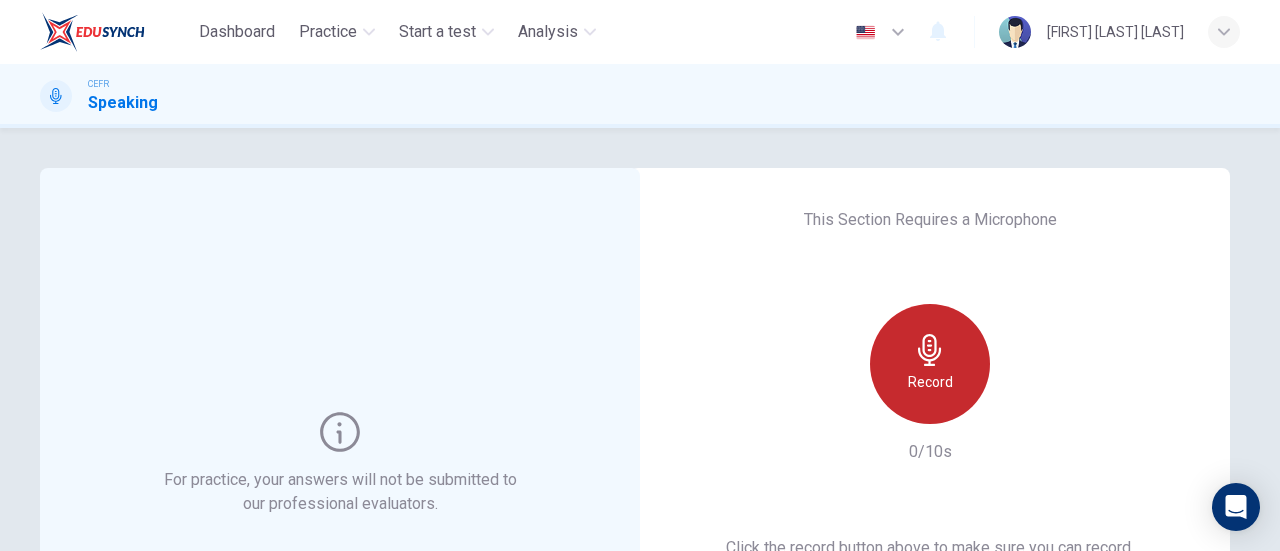 click on "Record" at bounding box center (930, 364) 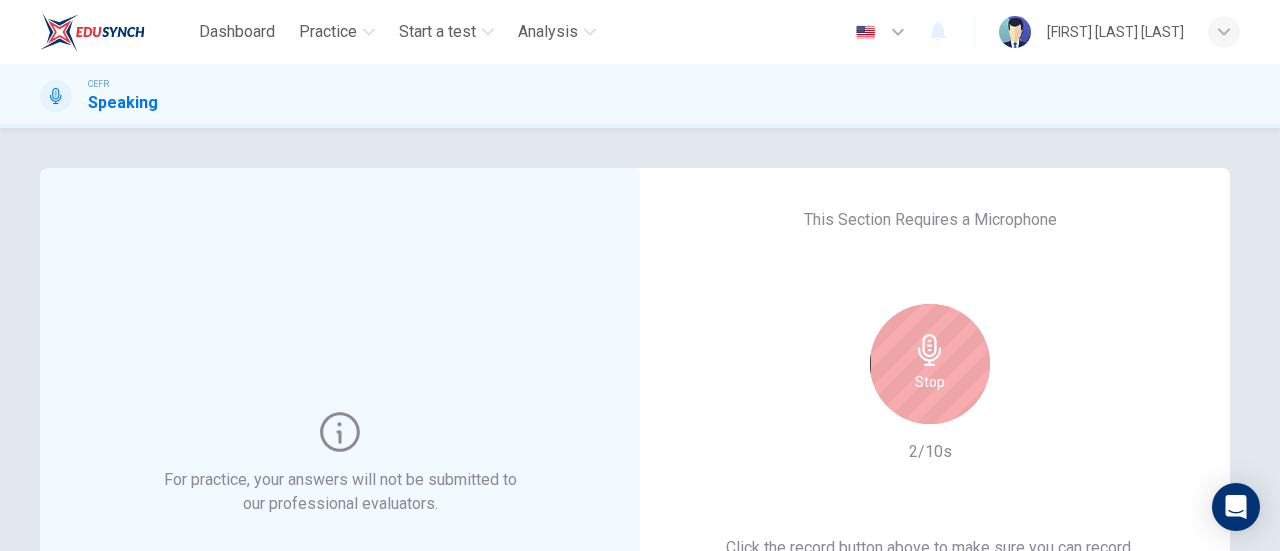 scroll, scrollTop: 100, scrollLeft: 0, axis: vertical 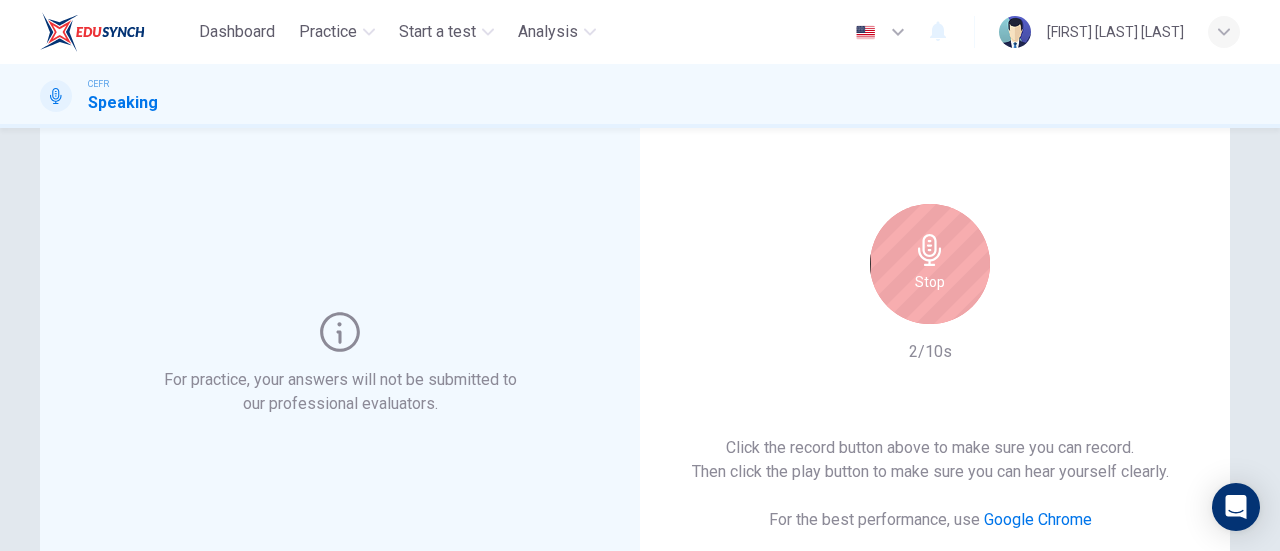 click on "Stop" at bounding box center (930, 264) 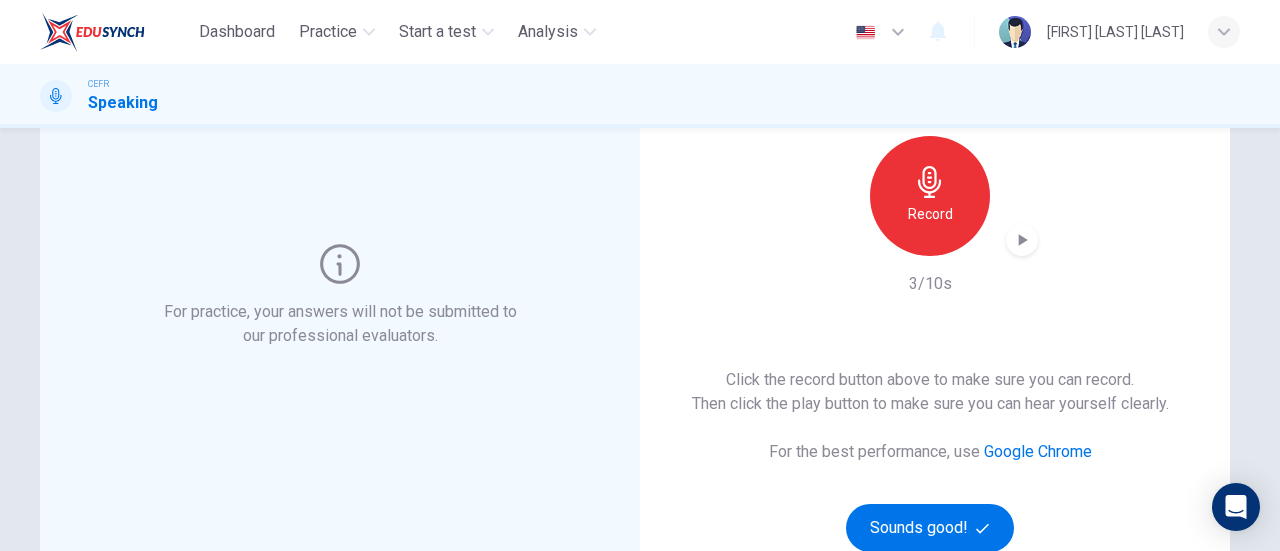 scroll, scrollTop: 200, scrollLeft: 0, axis: vertical 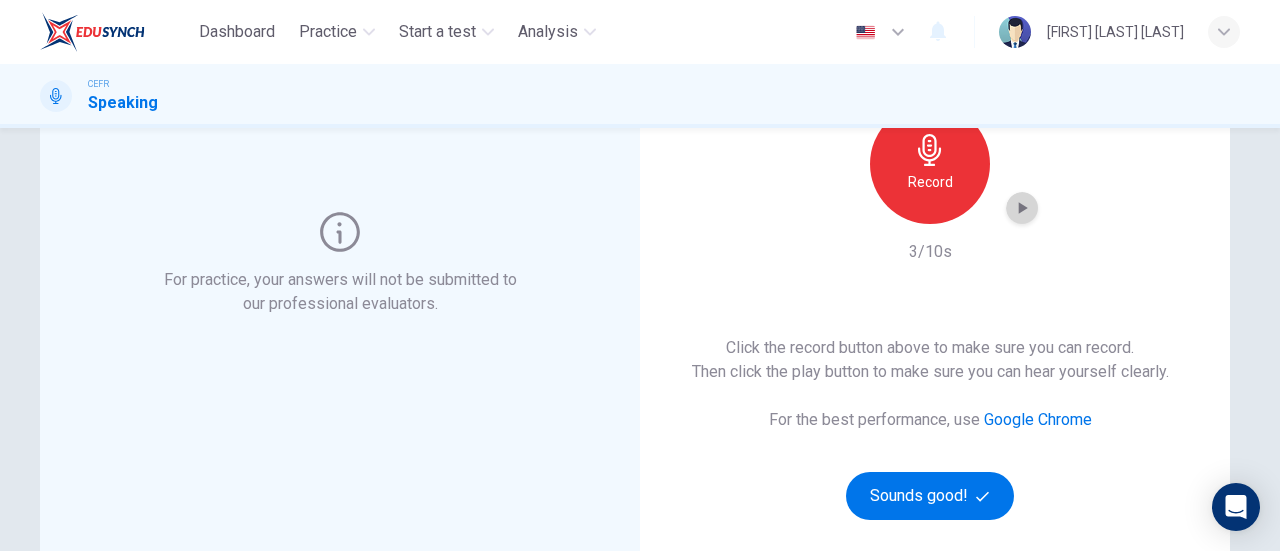 click at bounding box center (1022, 208) 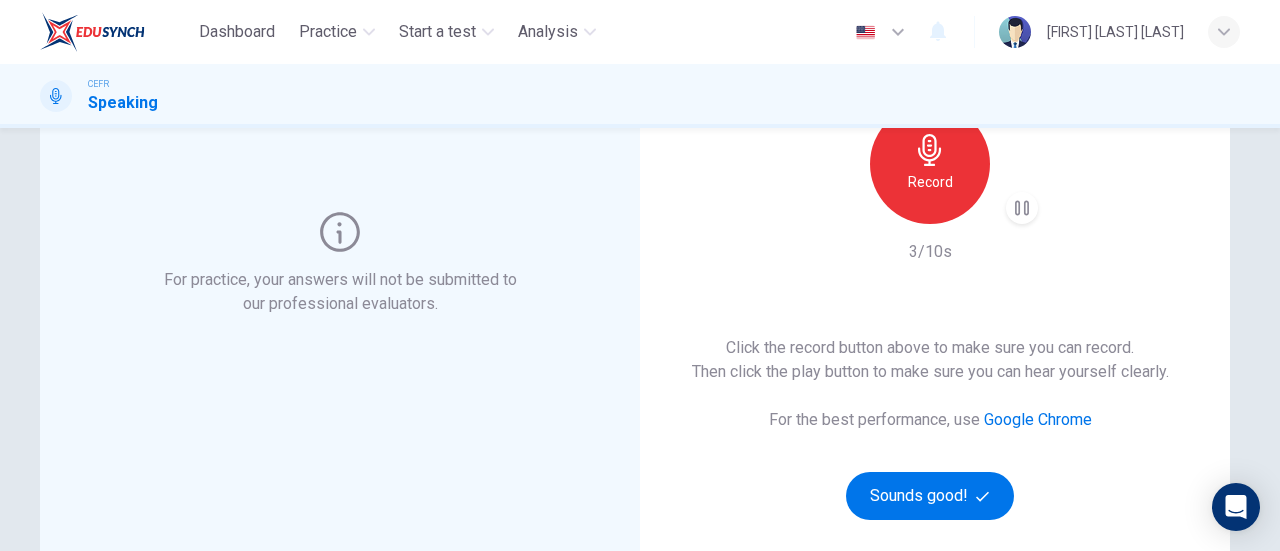 scroll, scrollTop: 300, scrollLeft: 0, axis: vertical 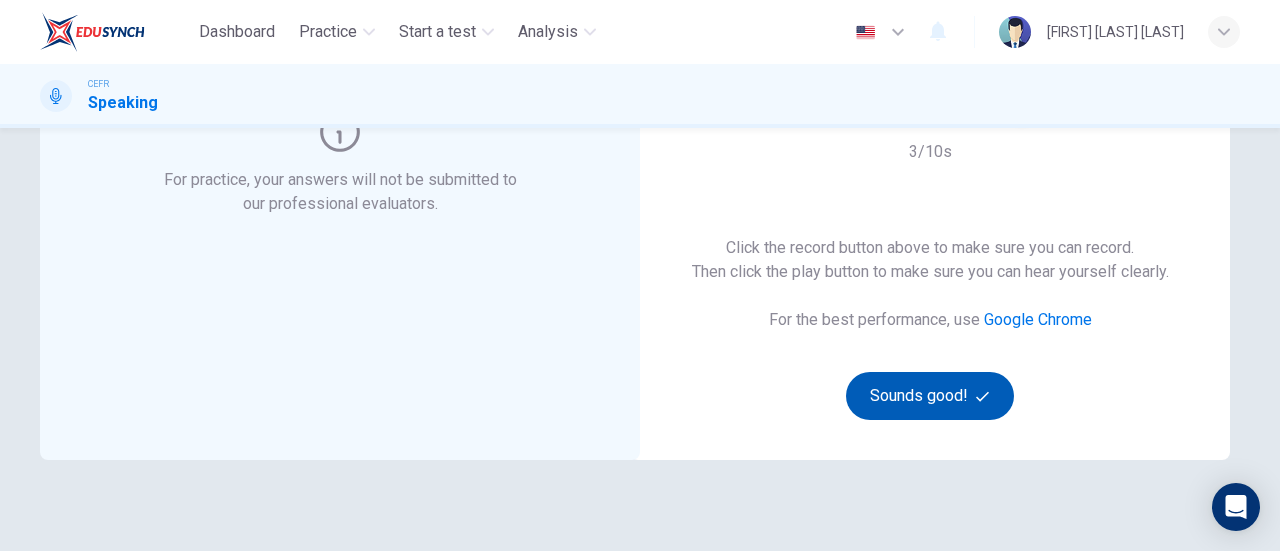 click on "Sounds good!" at bounding box center (930, 396) 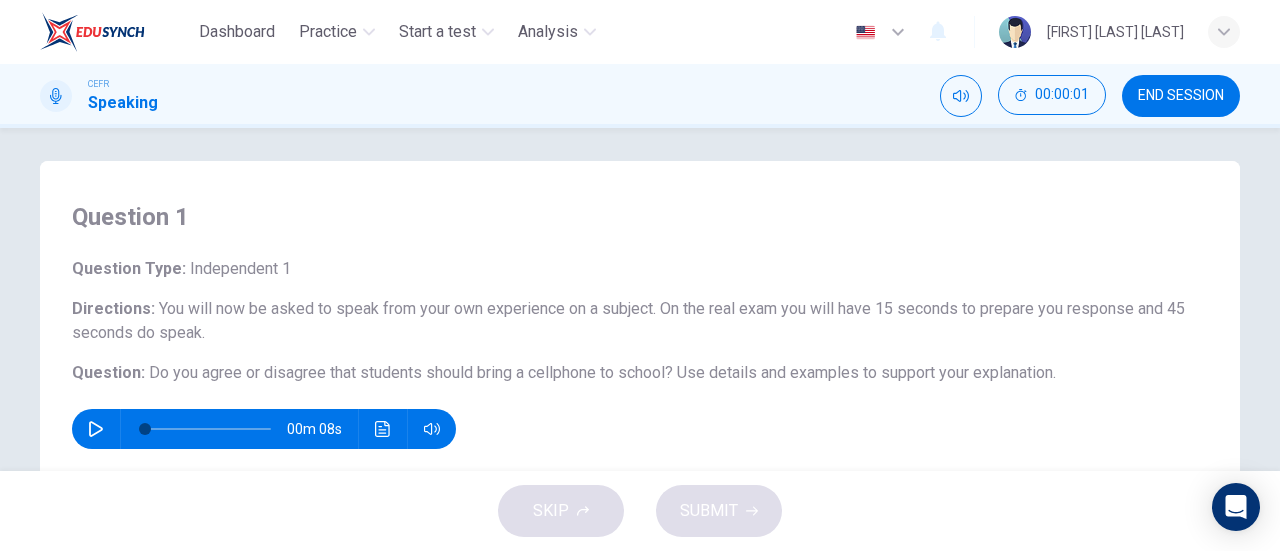 scroll, scrollTop: 0, scrollLeft: 0, axis: both 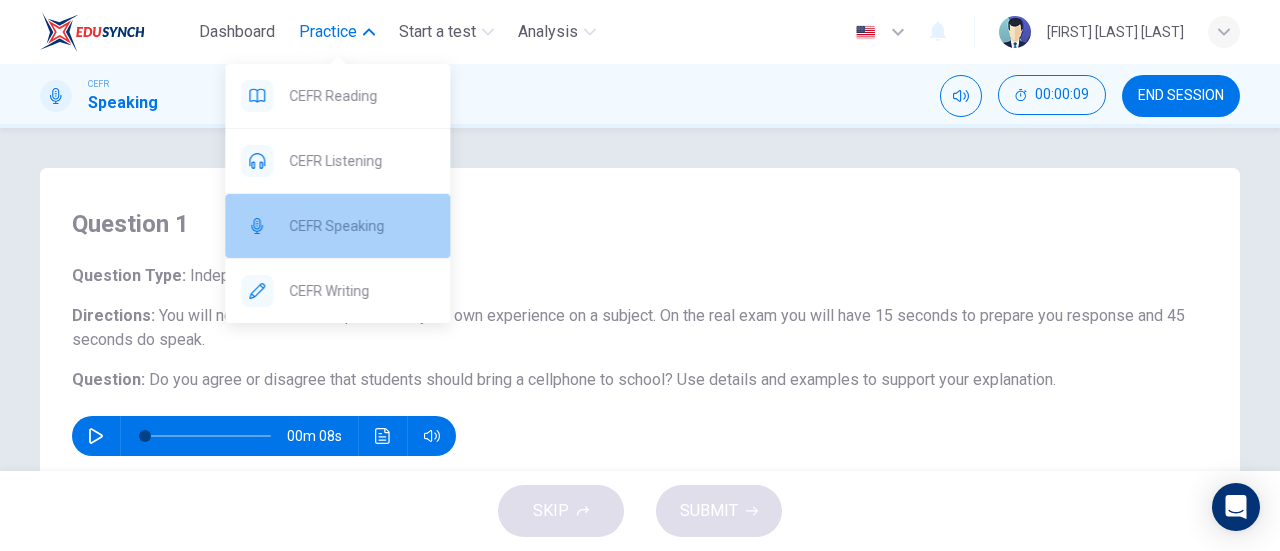 click on "CEFR Speaking" at bounding box center (361, 96) 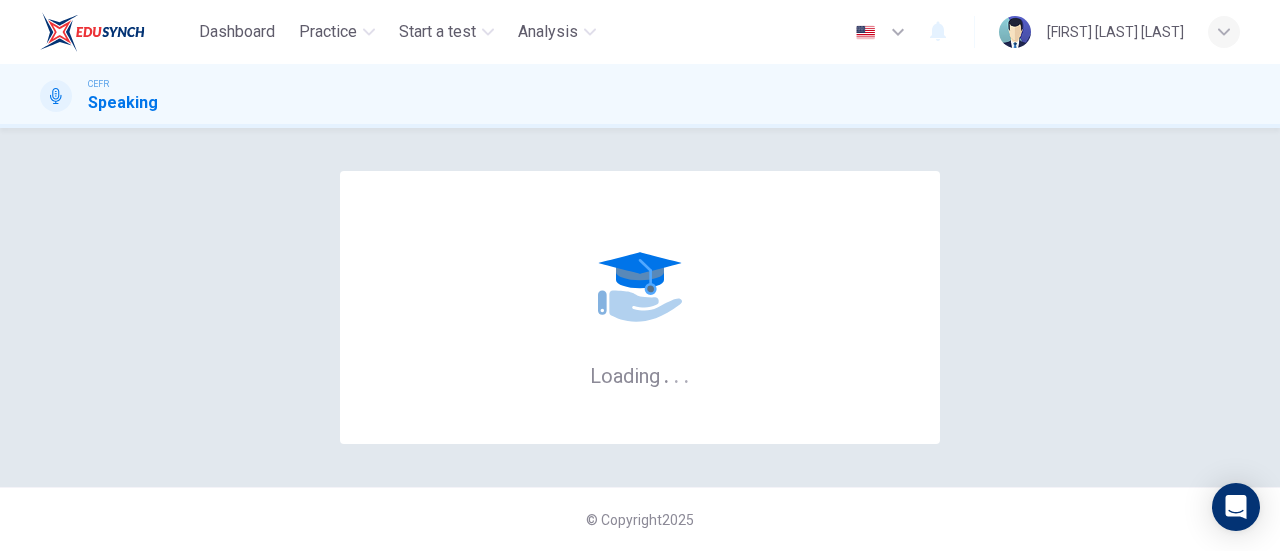 scroll, scrollTop: 0, scrollLeft: 0, axis: both 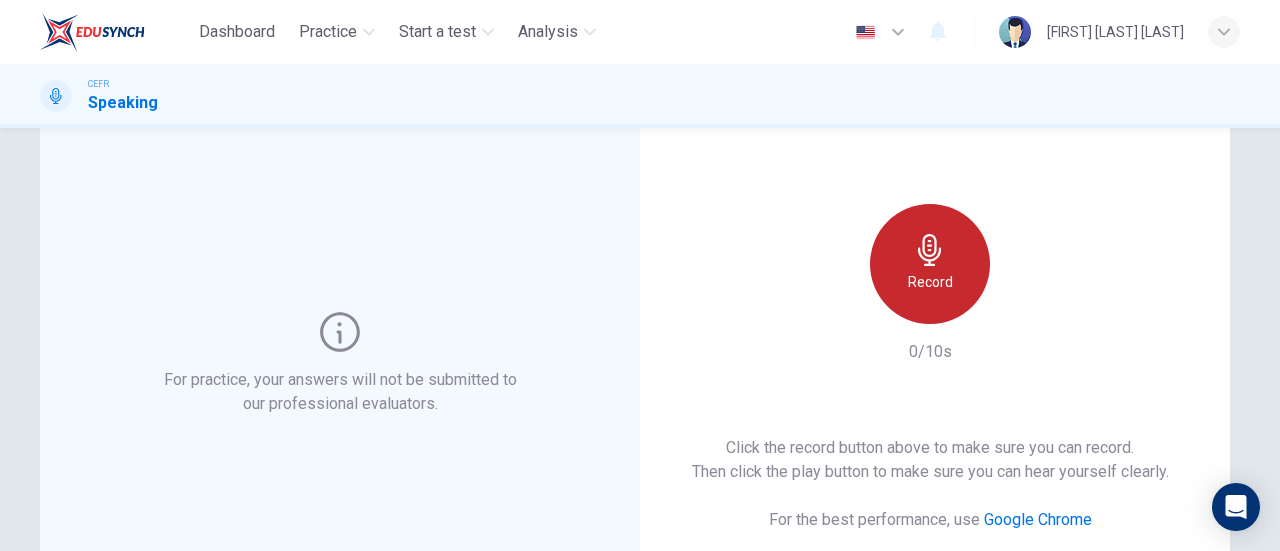 click at bounding box center (930, 250) 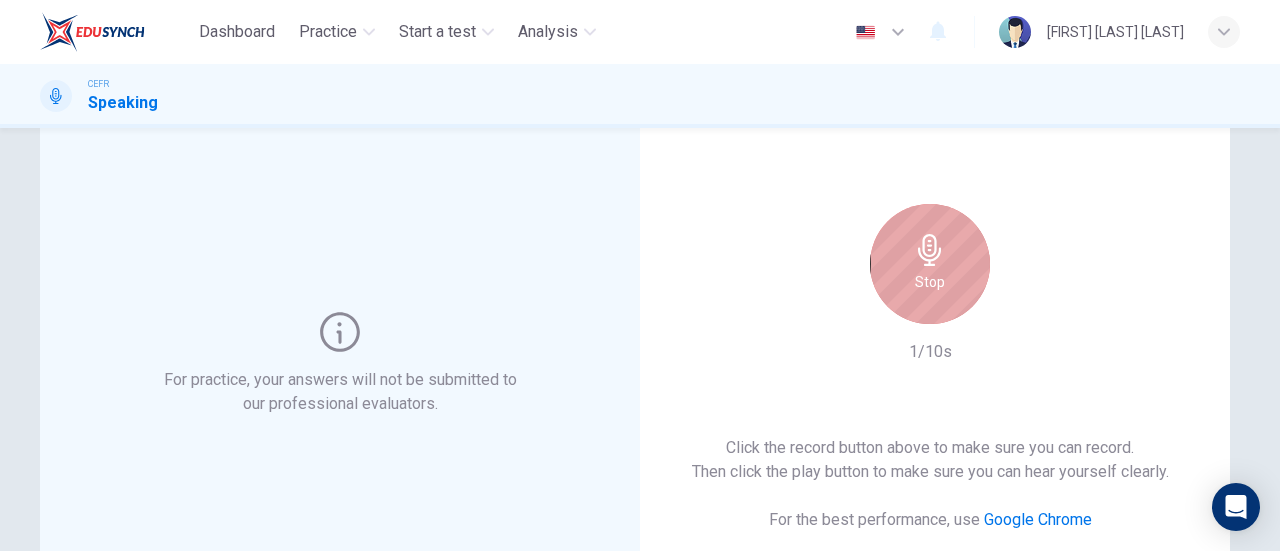 click at bounding box center [930, 250] 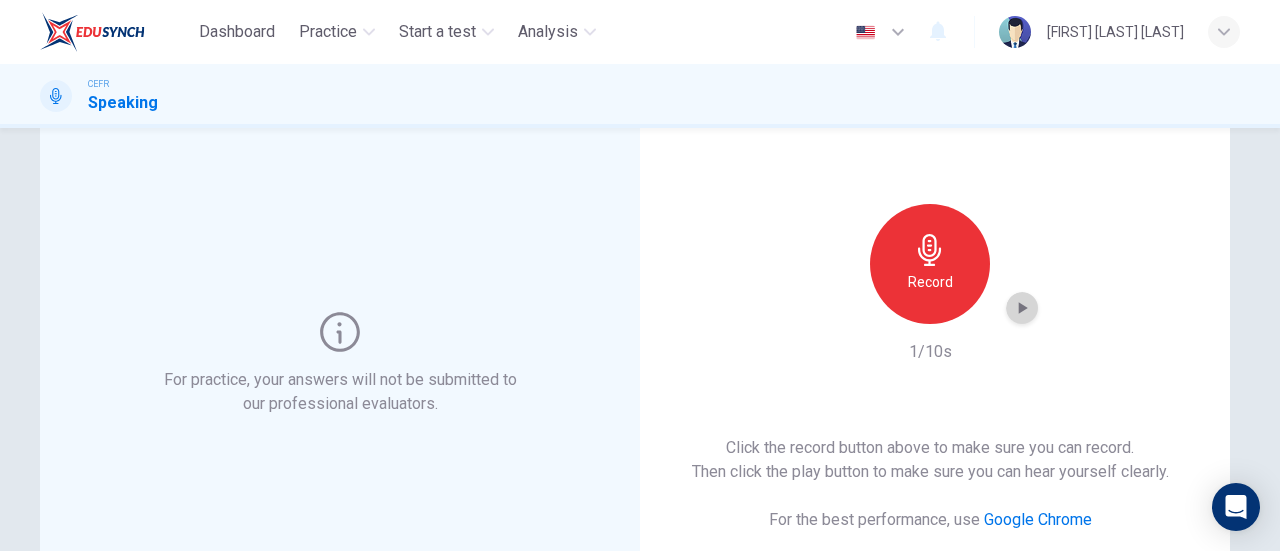 click at bounding box center (1022, 308) 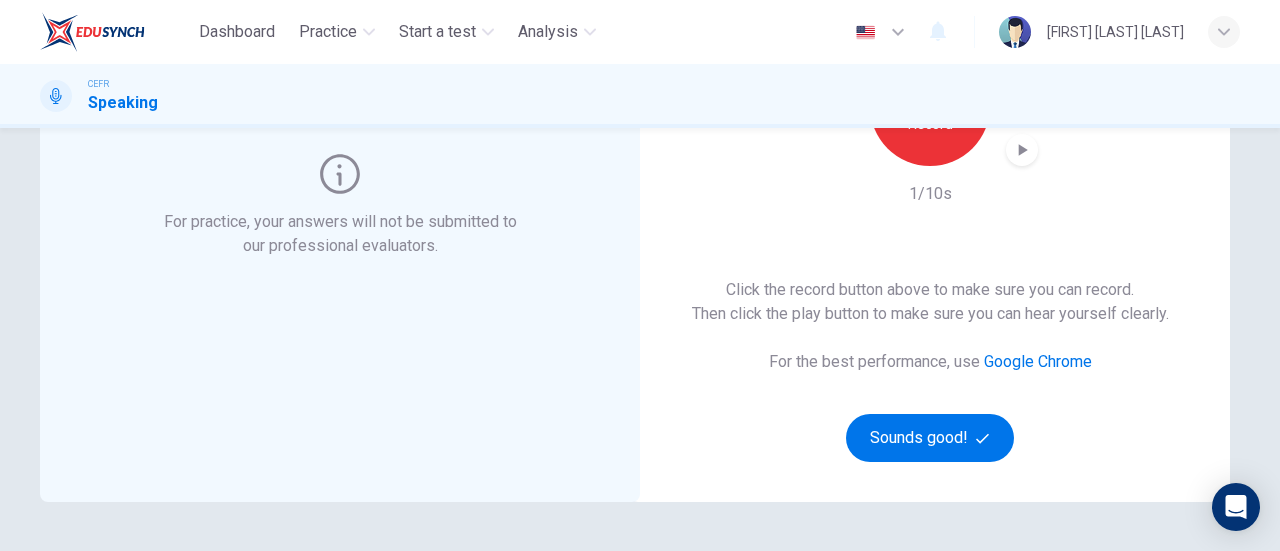scroll, scrollTop: 400, scrollLeft: 0, axis: vertical 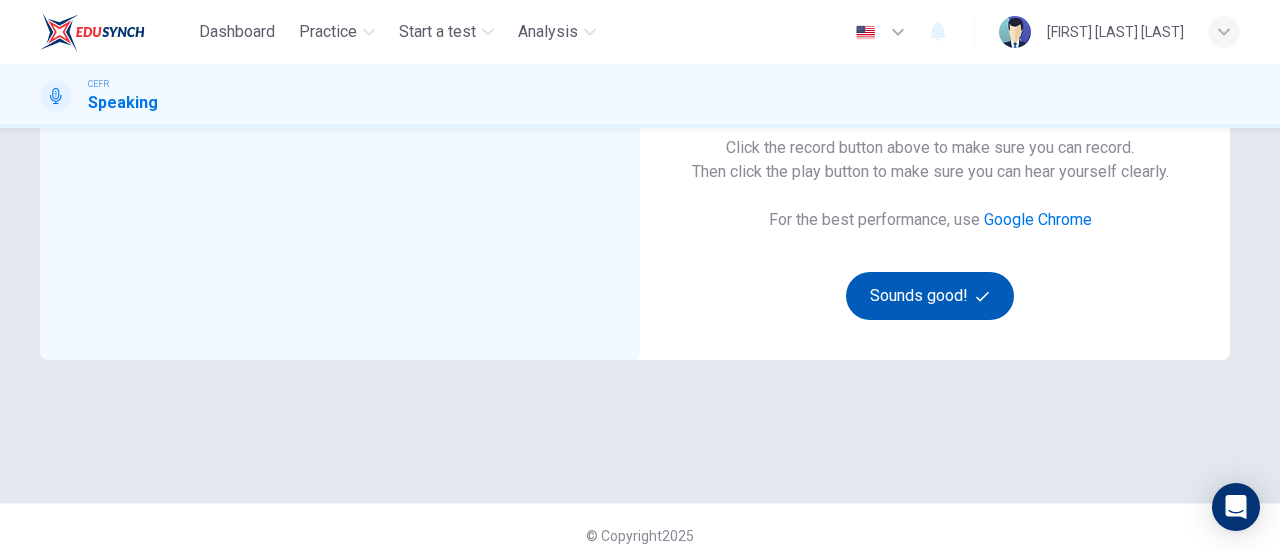 click on "Sounds good!" at bounding box center [930, 296] 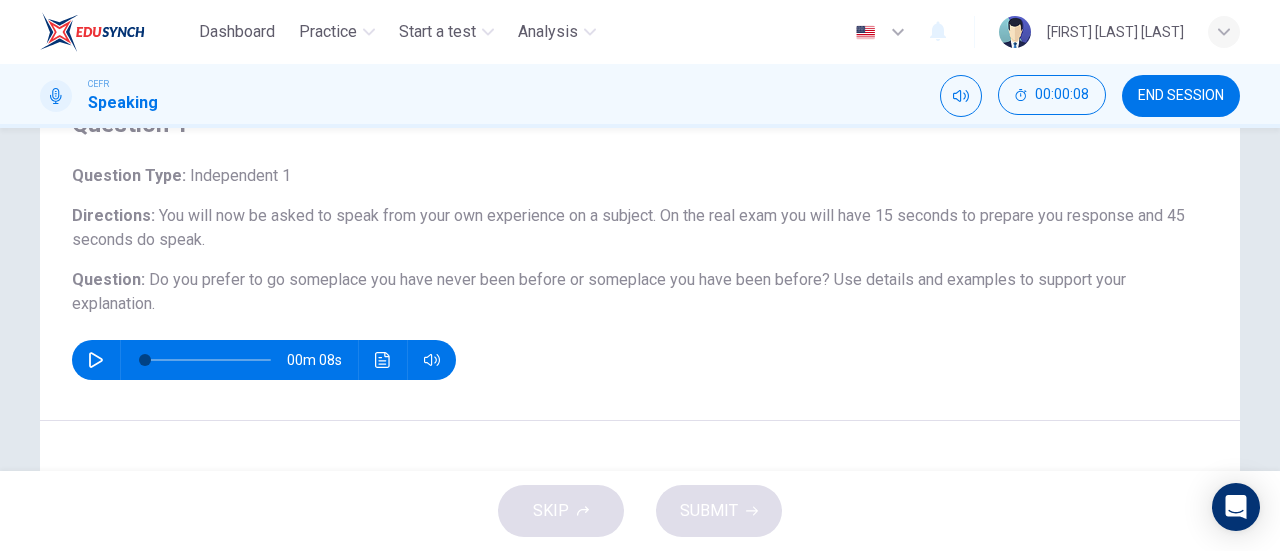 scroll, scrollTop: 132, scrollLeft: 0, axis: vertical 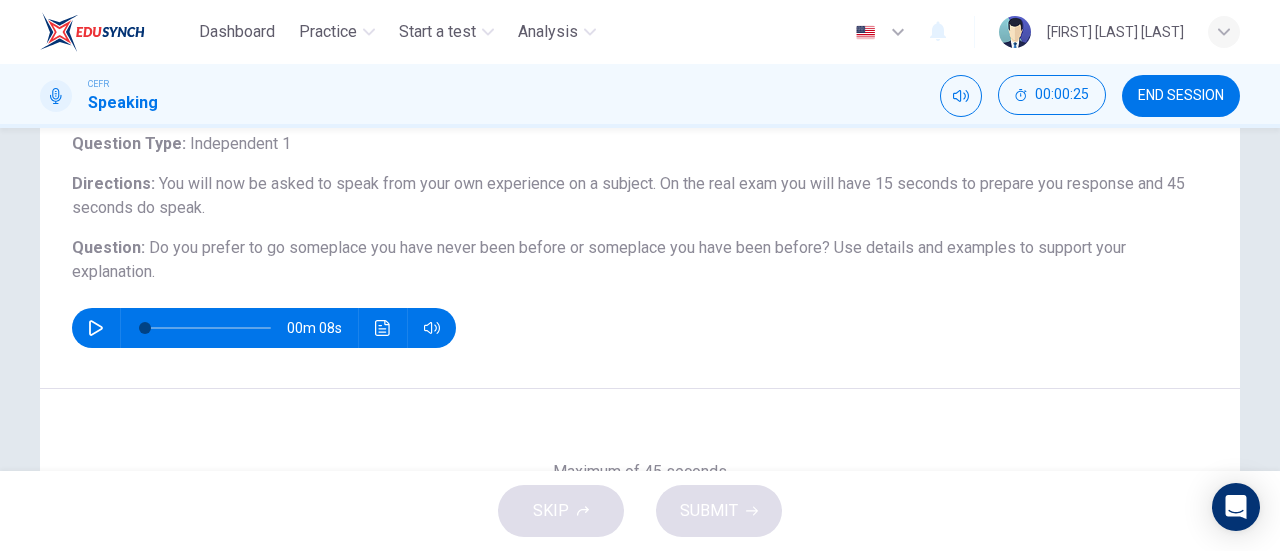 click at bounding box center [96, 328] 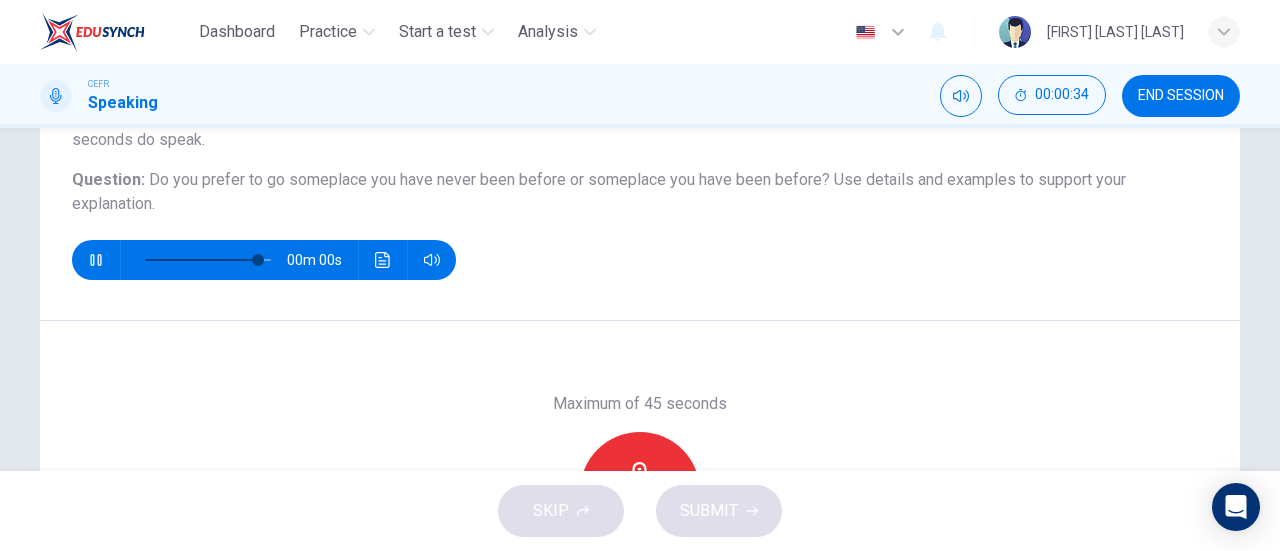 scroll, scrollTop: 432, scrollLeft: 0, axis: vertical 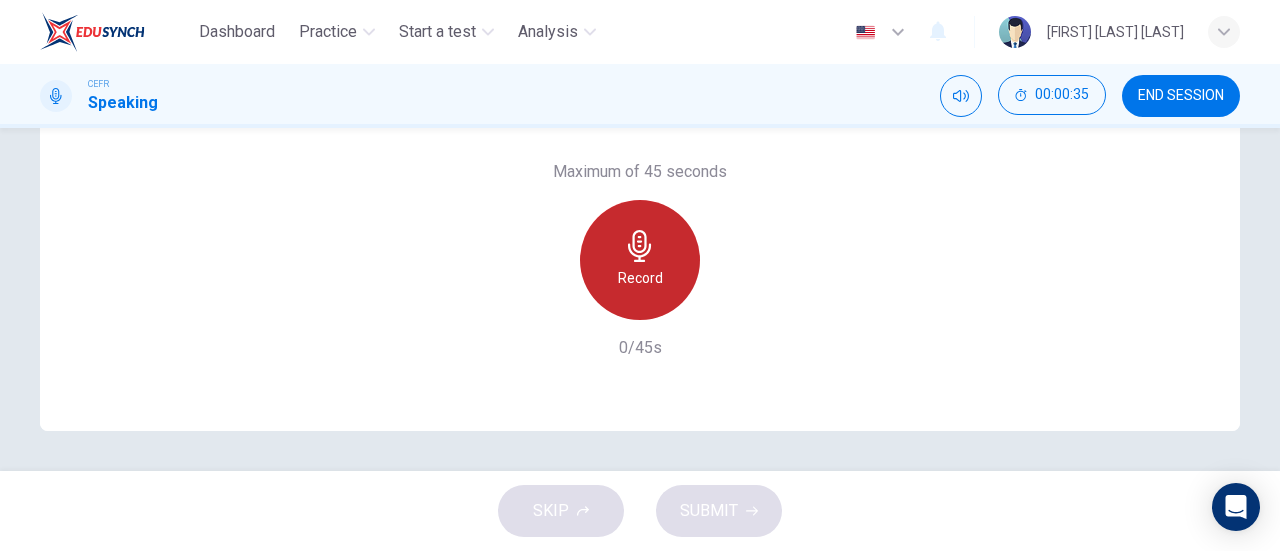 click on "Record" at bounding box center (640, 260) 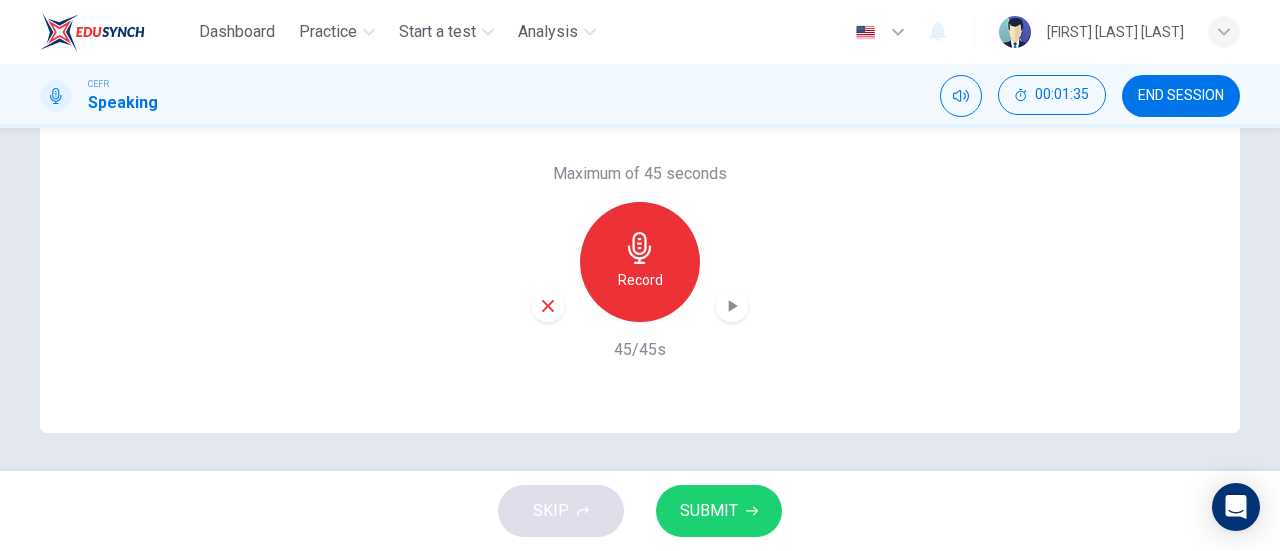 scroll, scrollTop: 432, scrollLeft: 0, axis: vertical 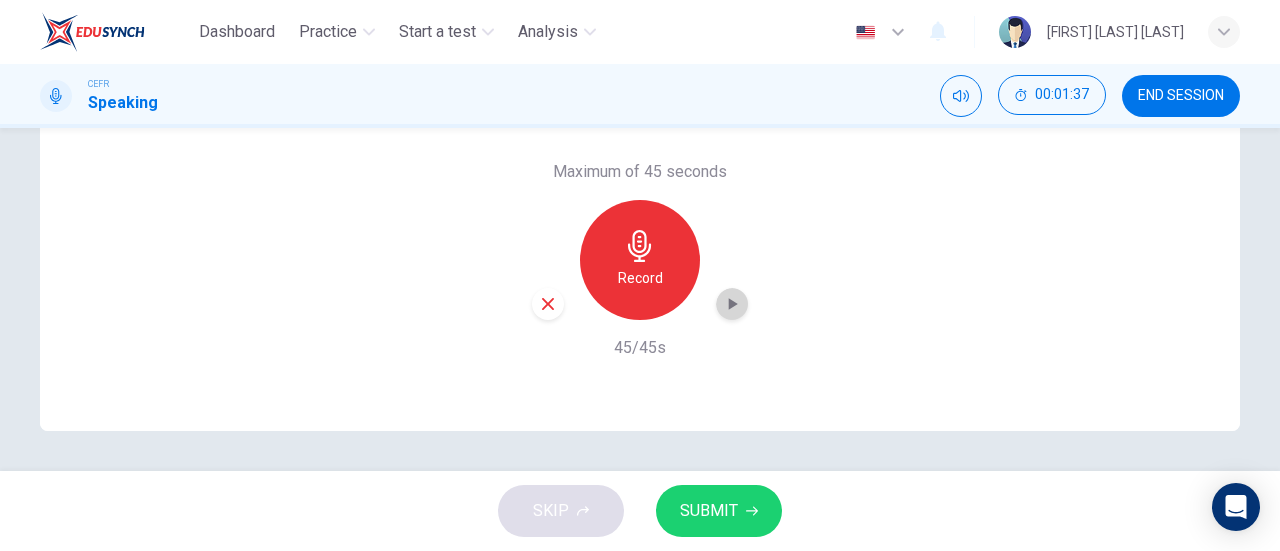 click at bounding box center [732, 304] 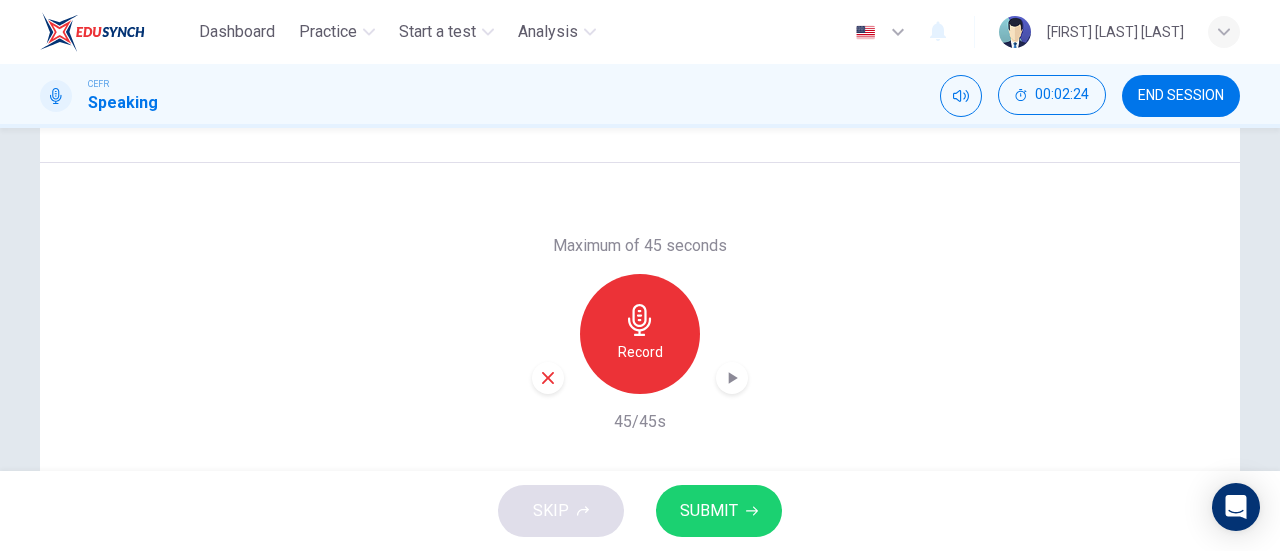 scroll, scrollTop: 400, scrollLeft: 0, axis: vertical 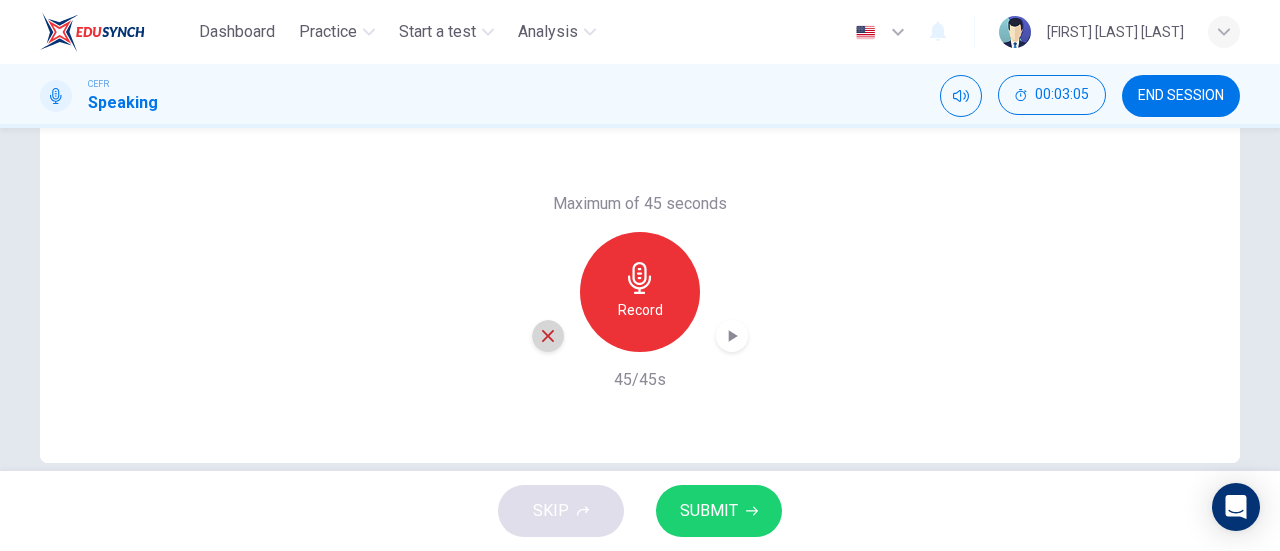 click at bounding box center (548, 336) 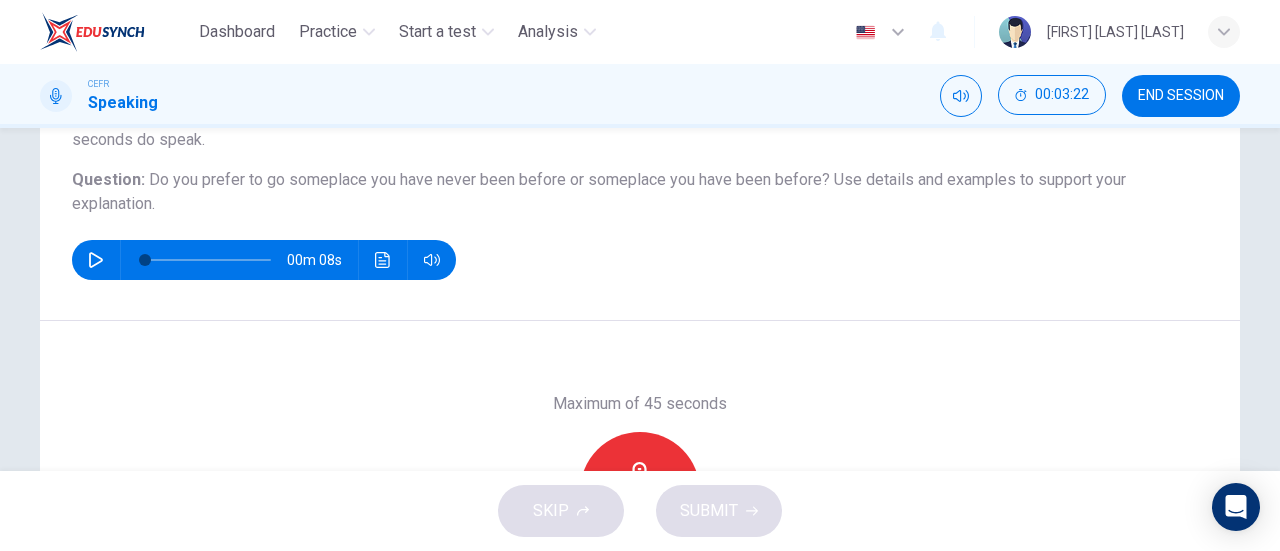scroll, scrollTop: 100, scrollLeft: 0, axis: vertical 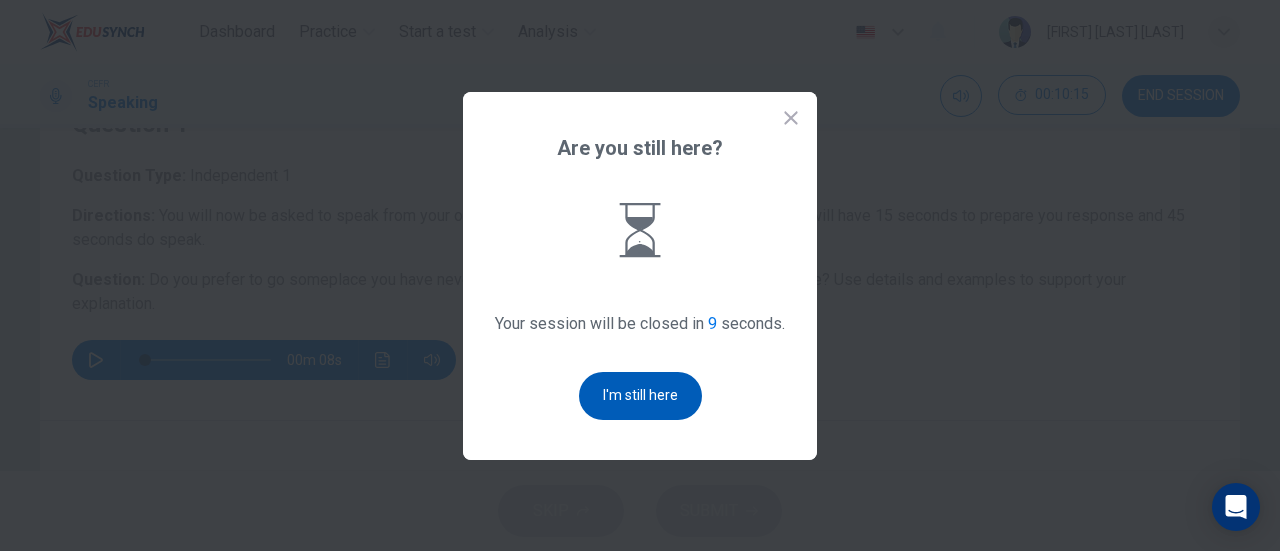 click on "I'm still here" at bounding box center (640, 396) 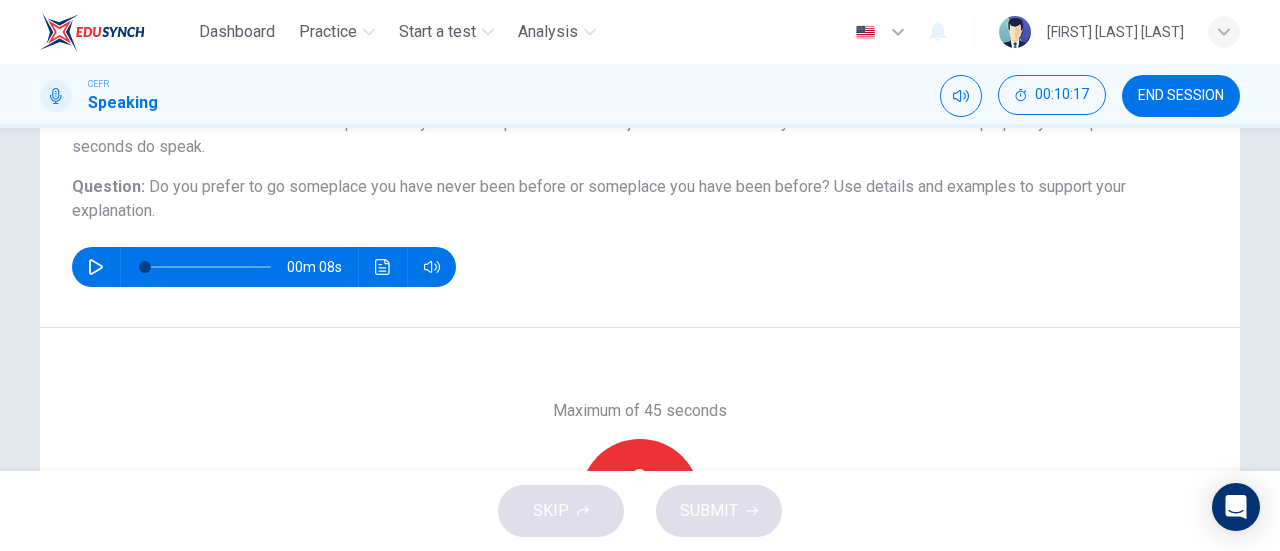 scroll, scrollTop: 300, scrollLeft: 0, axis: vertical 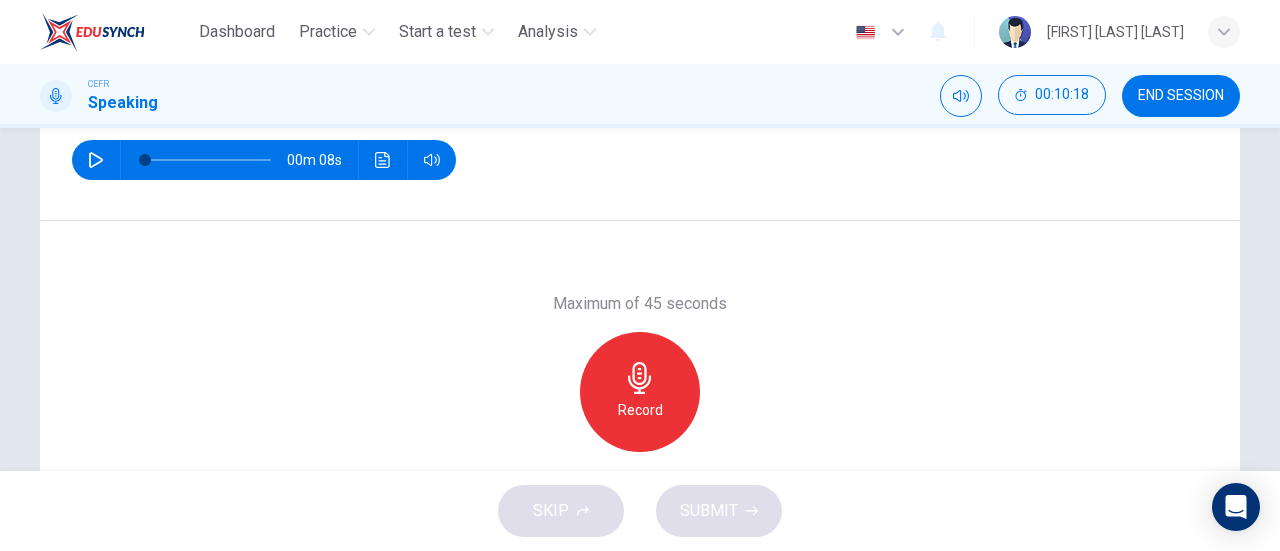 click at bounding box center (96, 160) 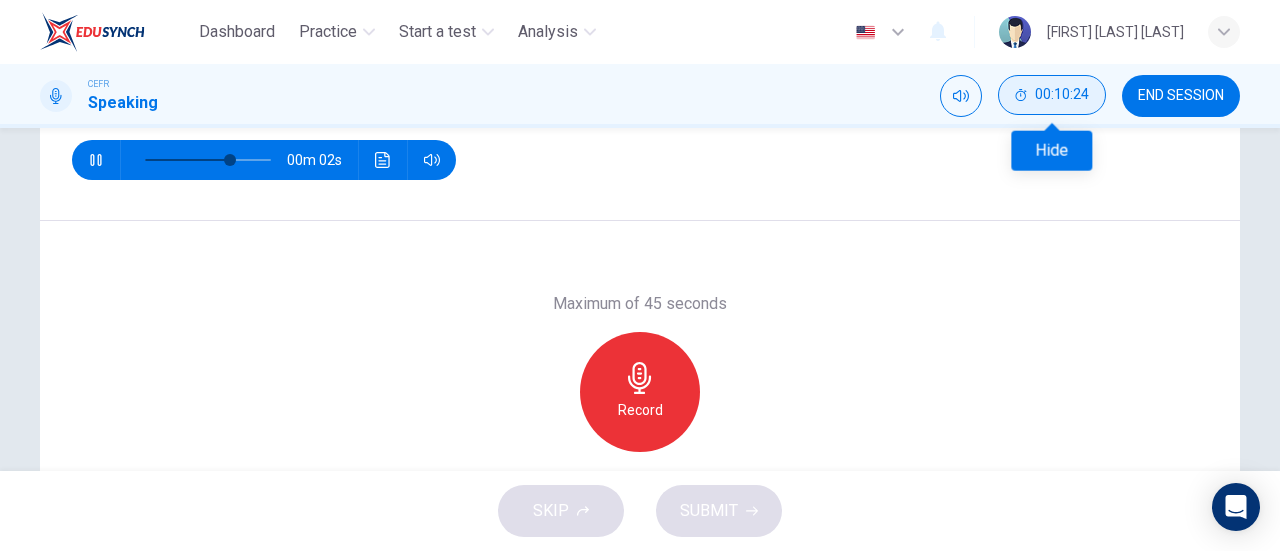 click on "00:10:24" at bounding box center [1062, 95] 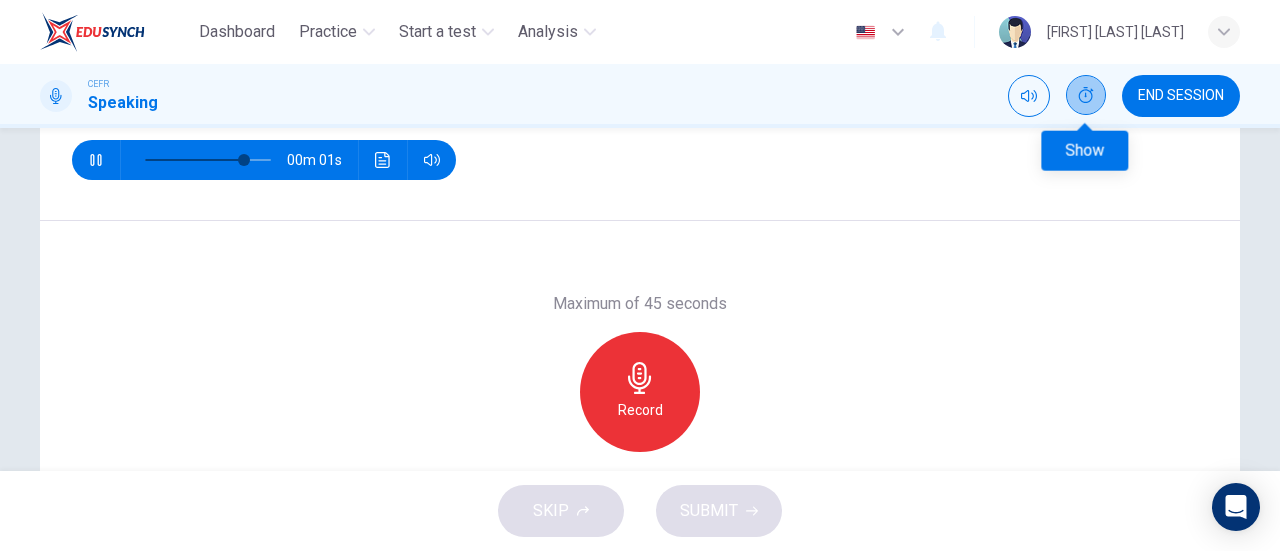 click at bounding box center [1086, 95] 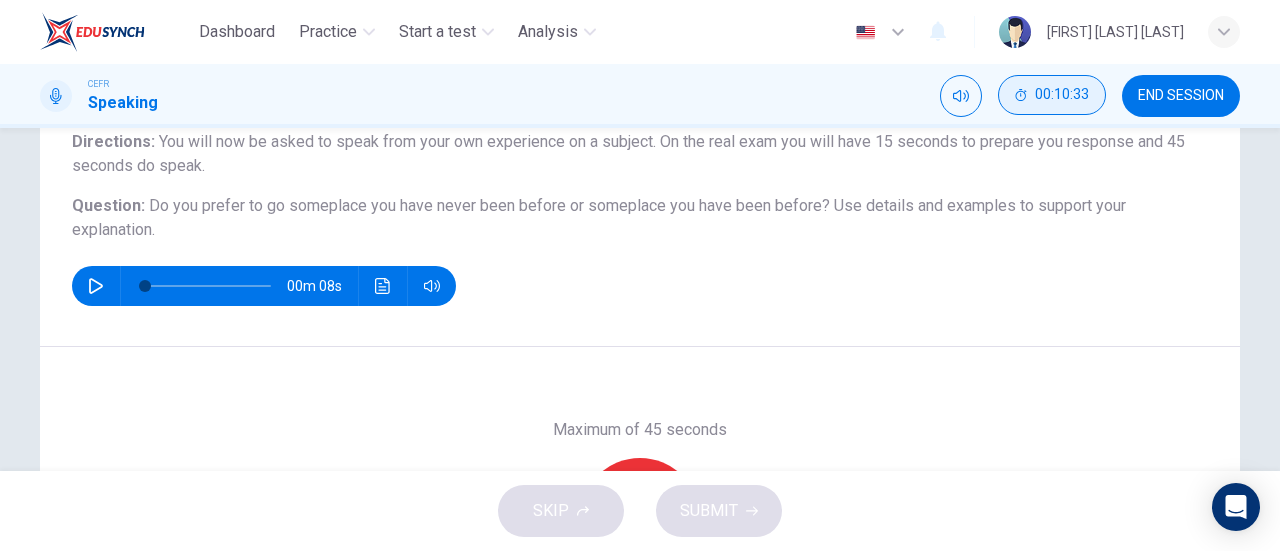 scroll, scrollTop: 0, scrollLeft: 0, axis: both 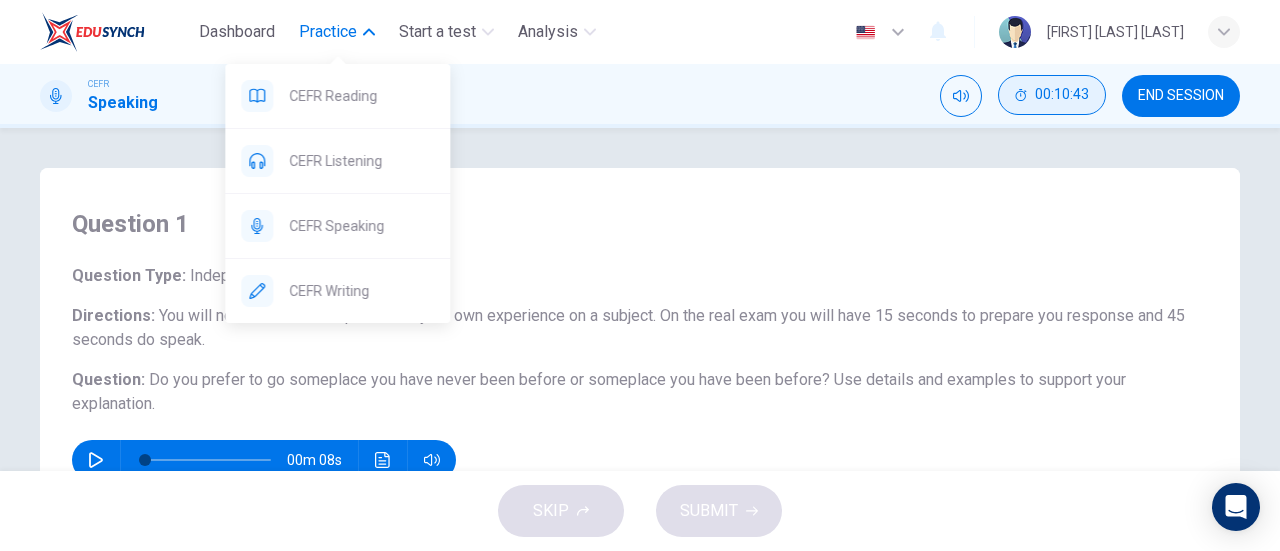 click on "Practice" at bounding box center (337, 32) 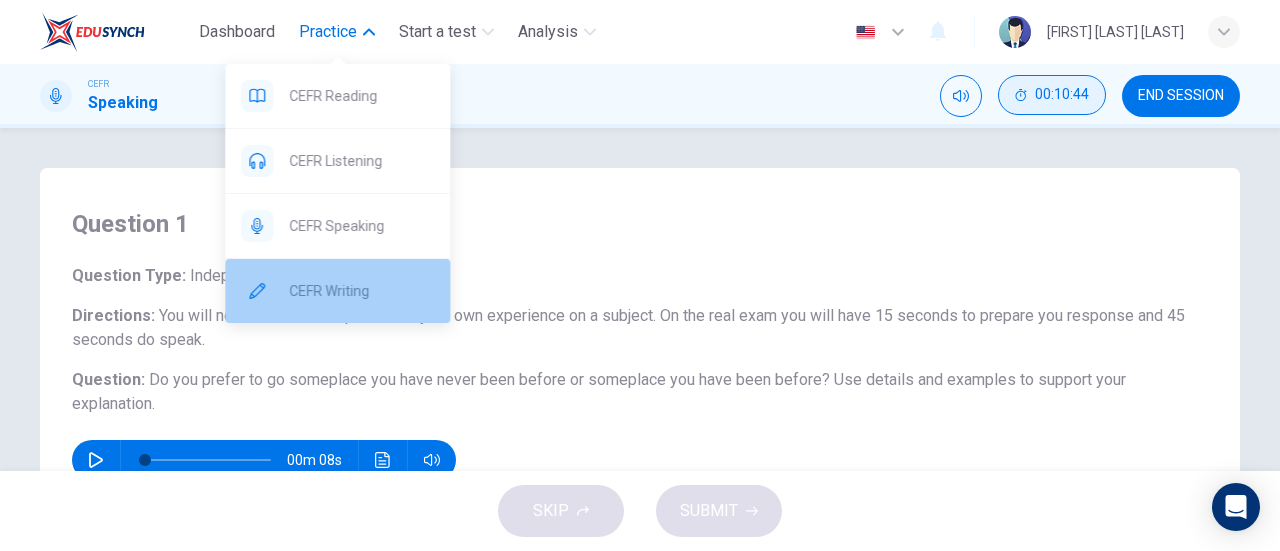click on "CEFR Writing" at bounding box center (361, 96) 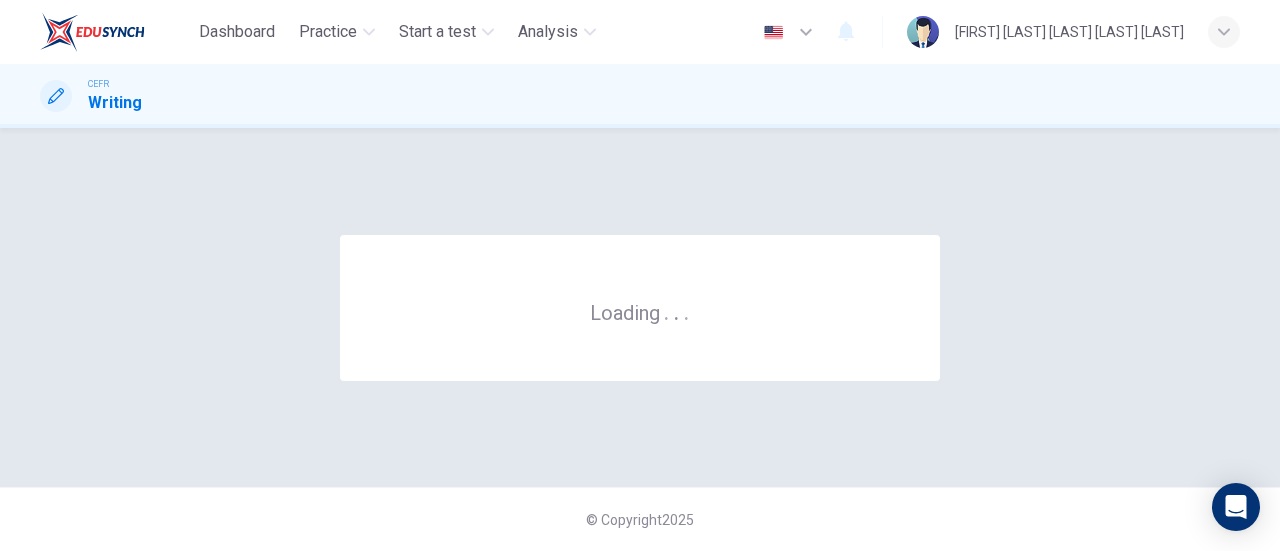 scroll, scrollTop: 0, scrollLeft: 0, axis: both 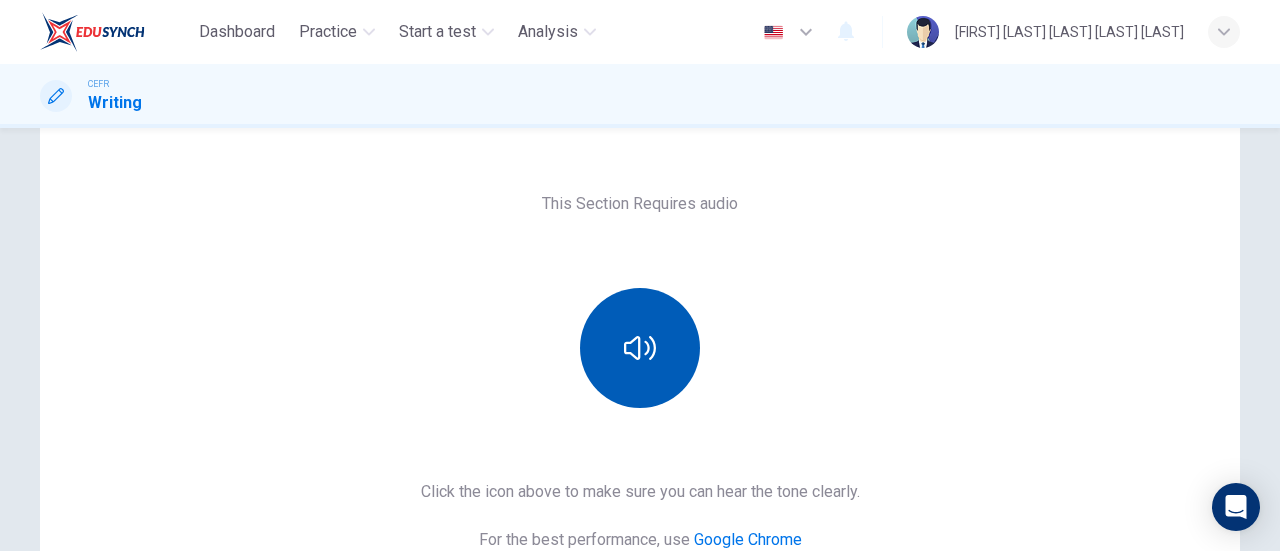 click at bounding box center (640, 348) 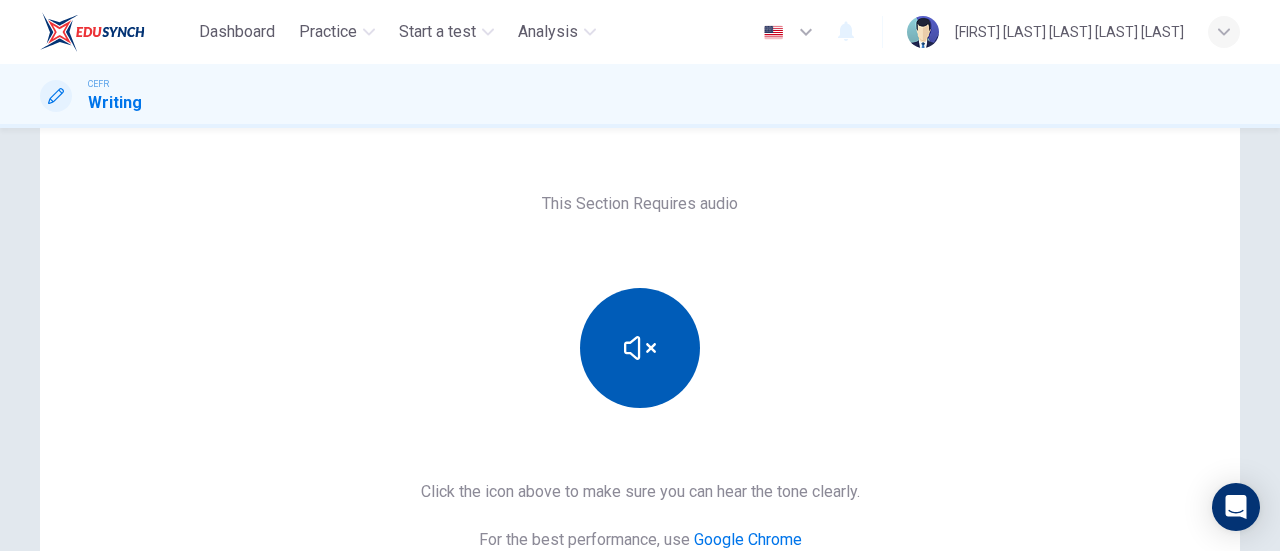 click at bounding box center (640, 348) 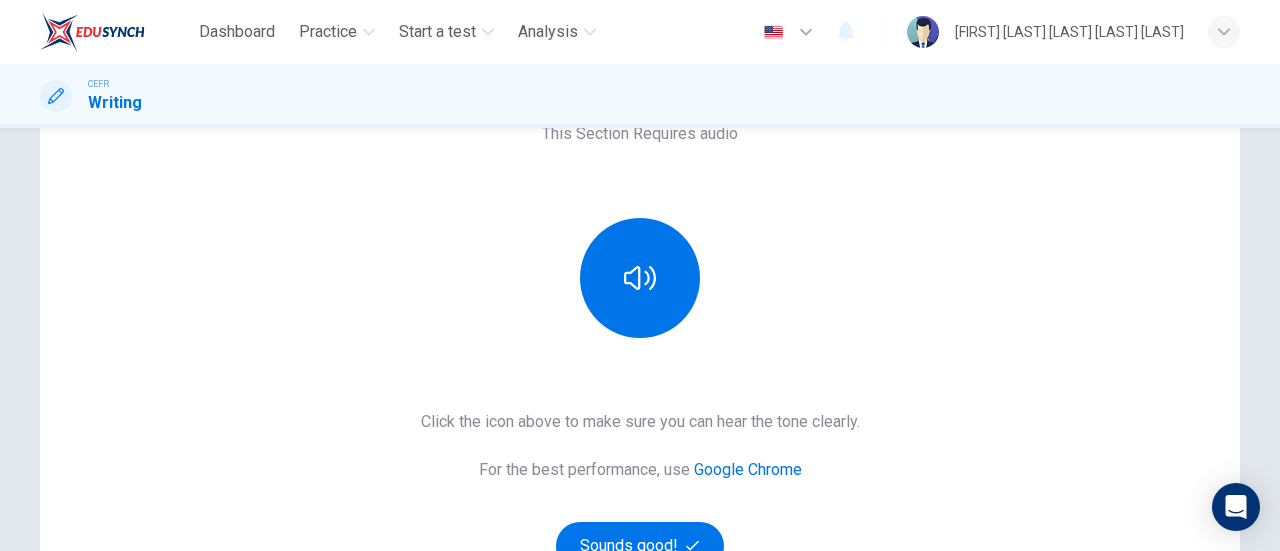 scroll, scrollTop: 400, scrollLeft: 0, axis: vertical 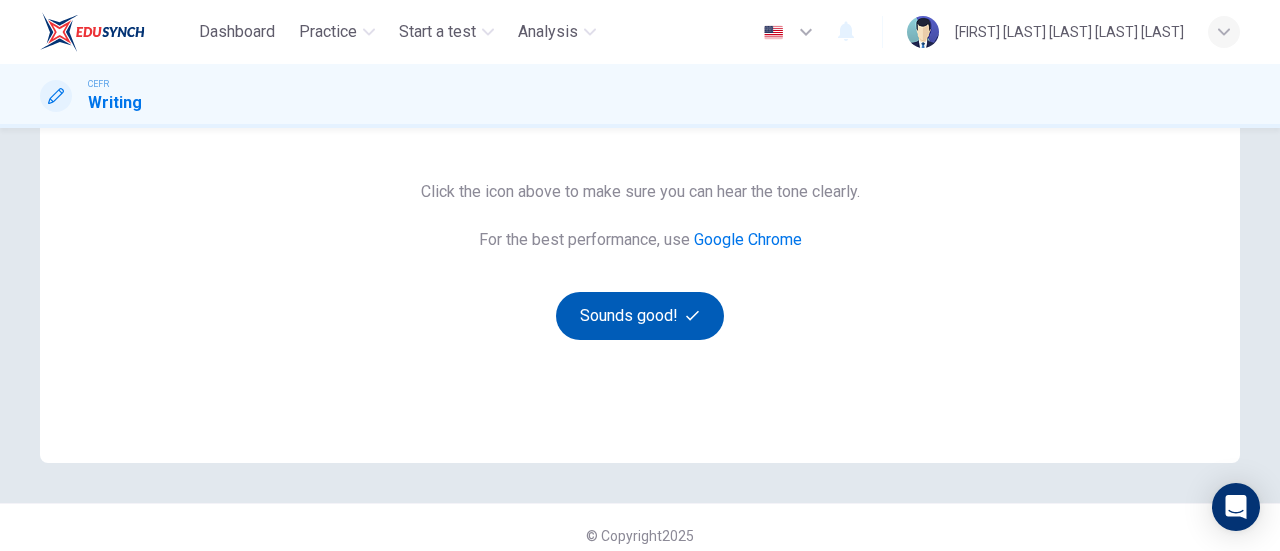 click at bounding box center (692, 315) 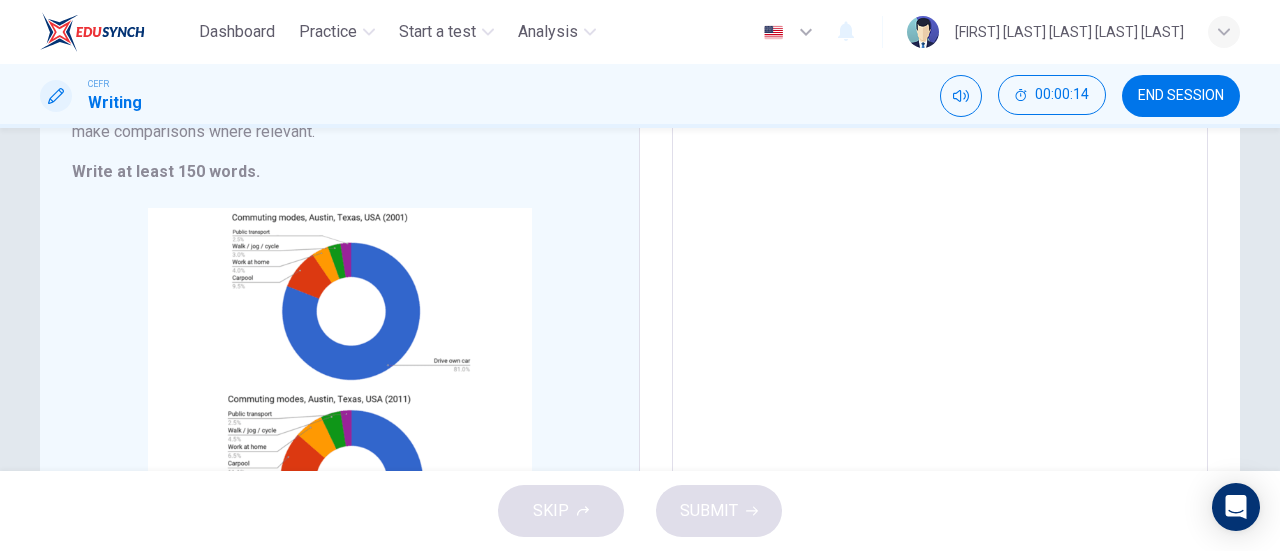 scroll, scrollTop: 270, scrollLeft: 0, axis: vertical 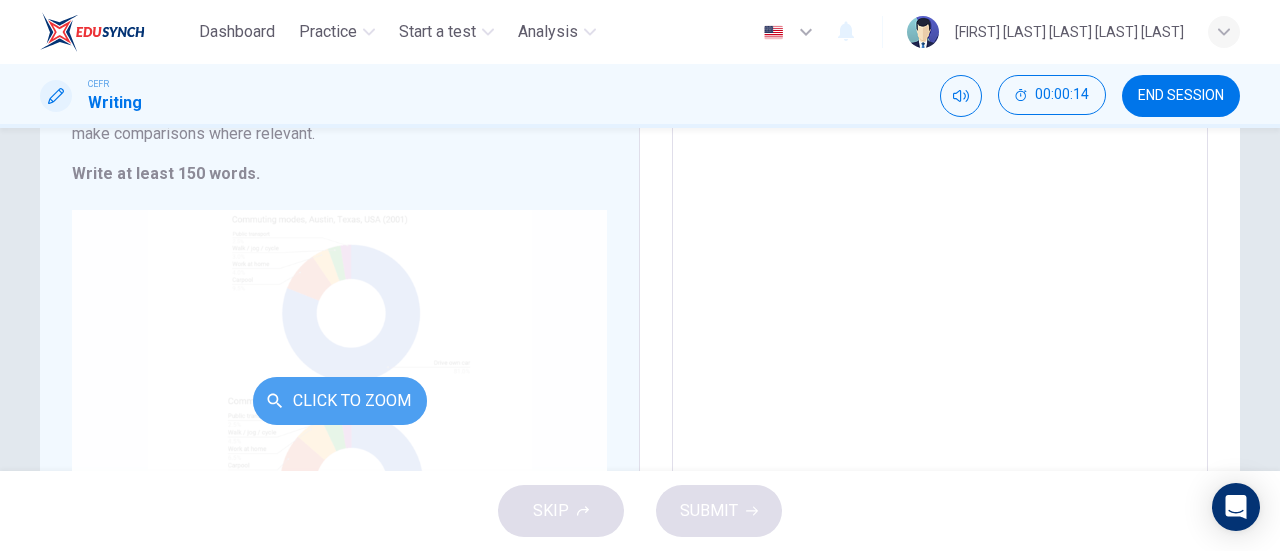 click on "Click to Zoom" at bounding box center (340, 401) 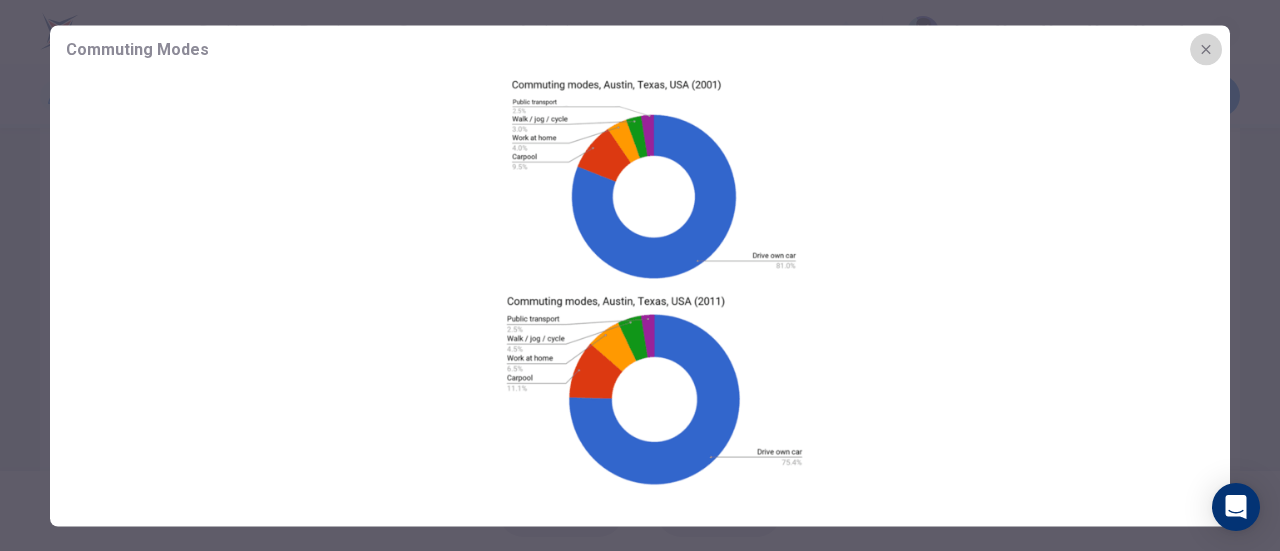 click at bounding box center [1206, 49] 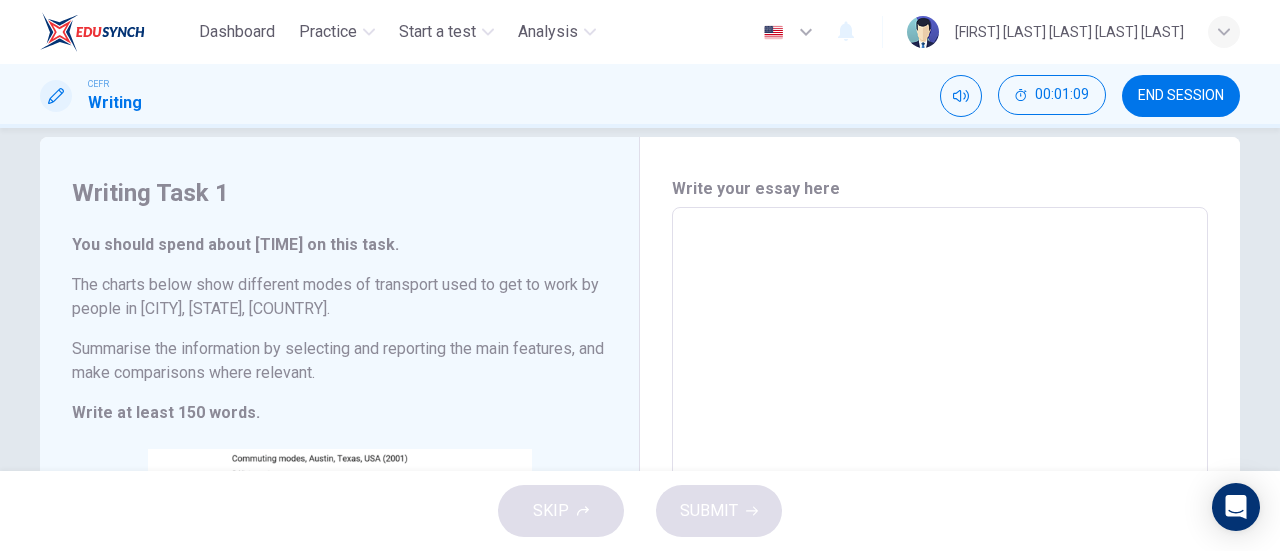 scroll, scrollTop: 0, scrollLeft: 0, axis: both 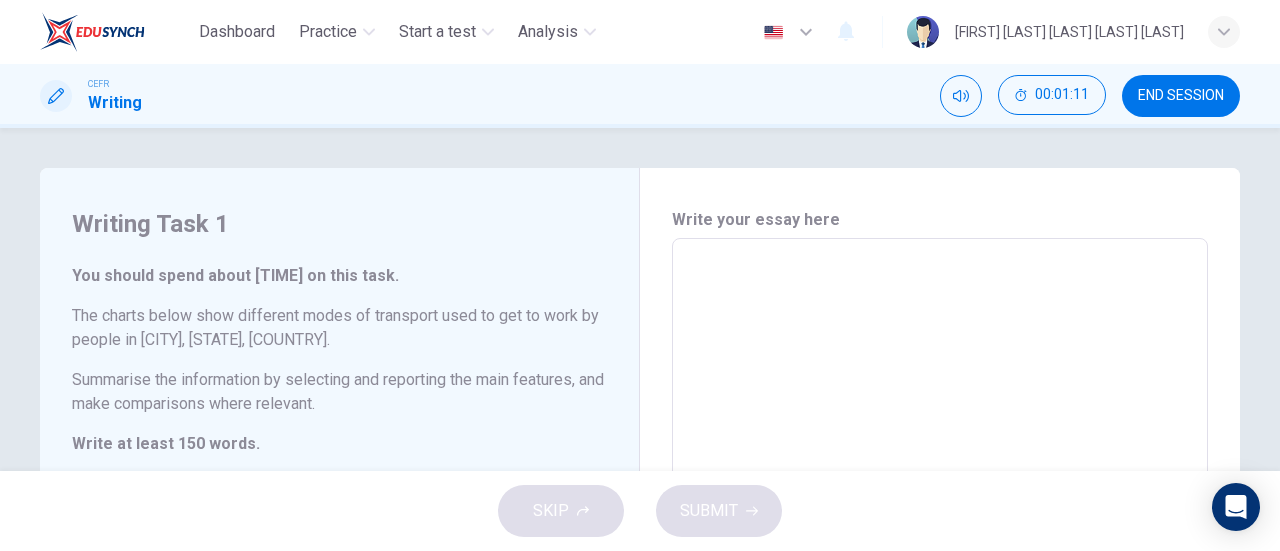 type 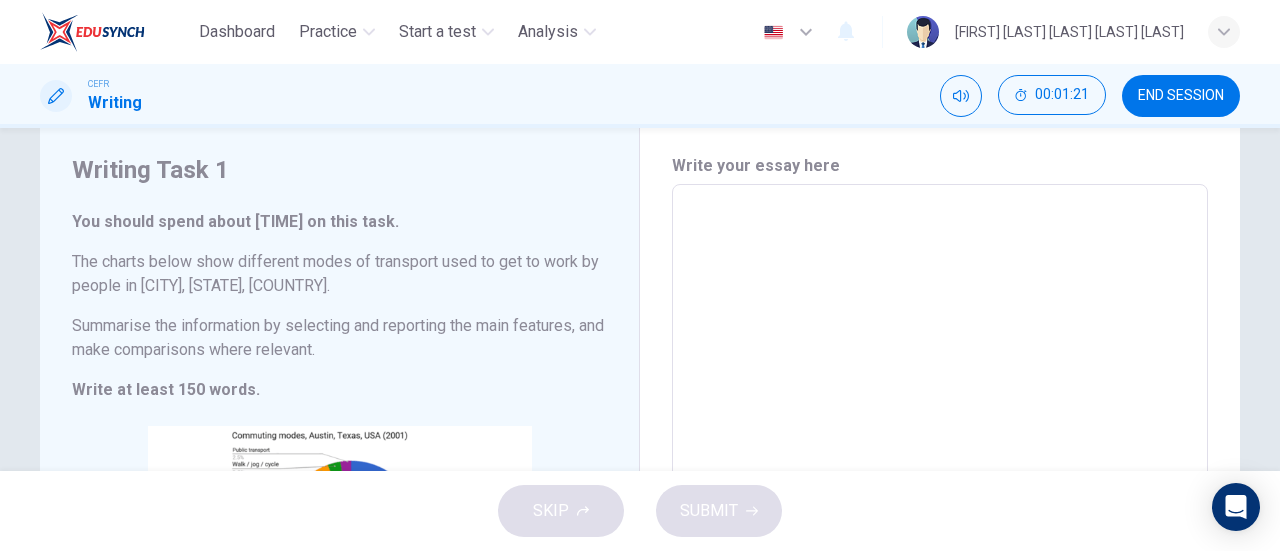 scroll, scrollTop: 100, scrollLeft: 0, axis: vertical 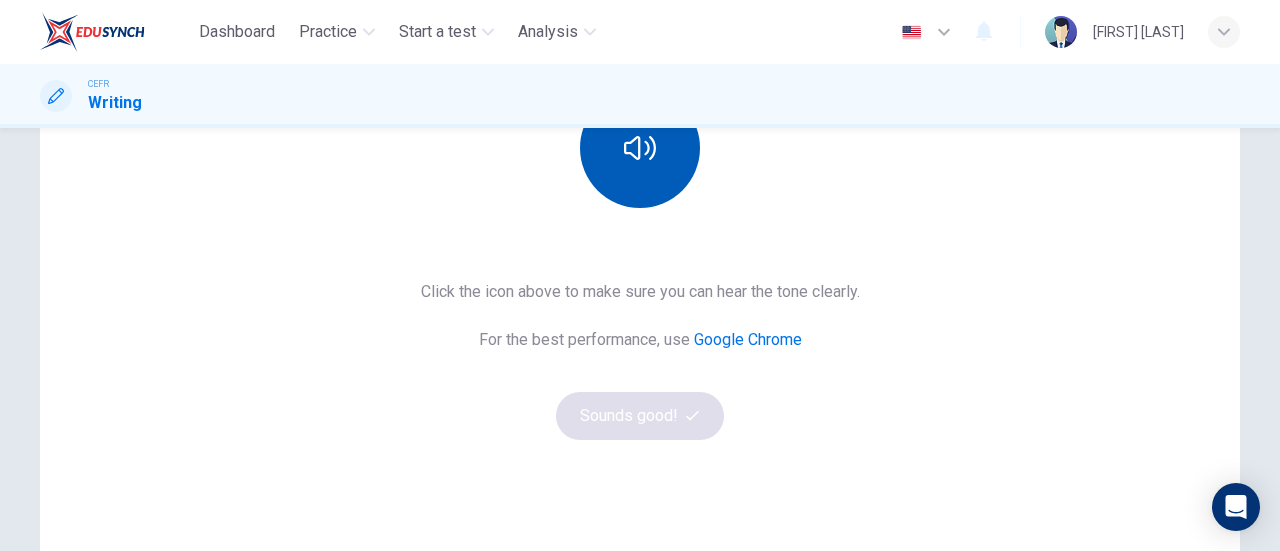 click at bounding box center [640, 148] 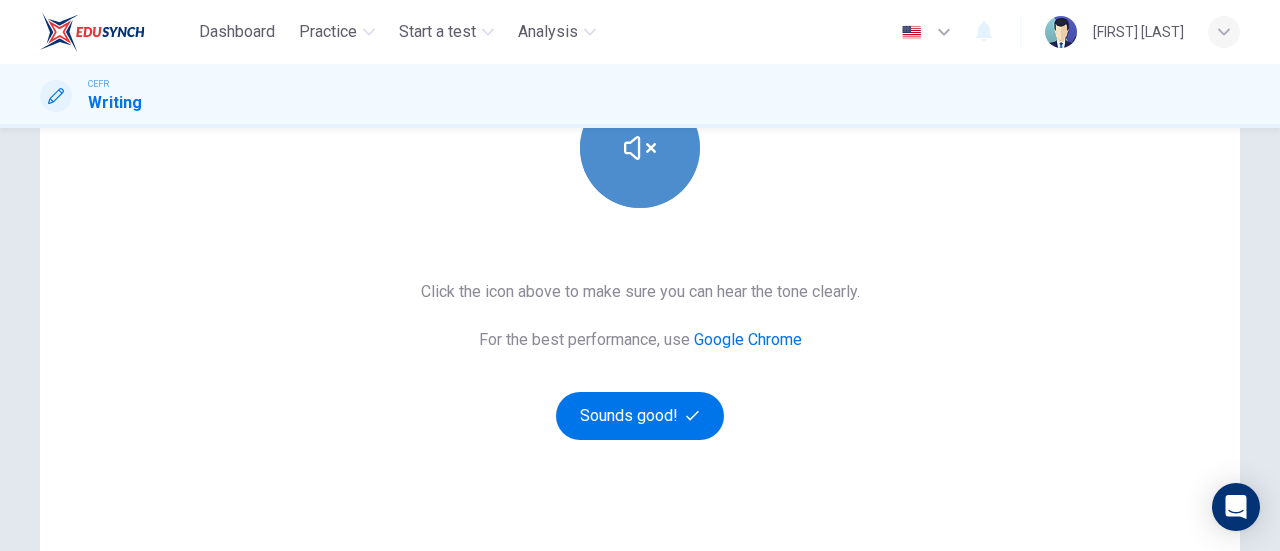 click at bounding box center (640, 148) 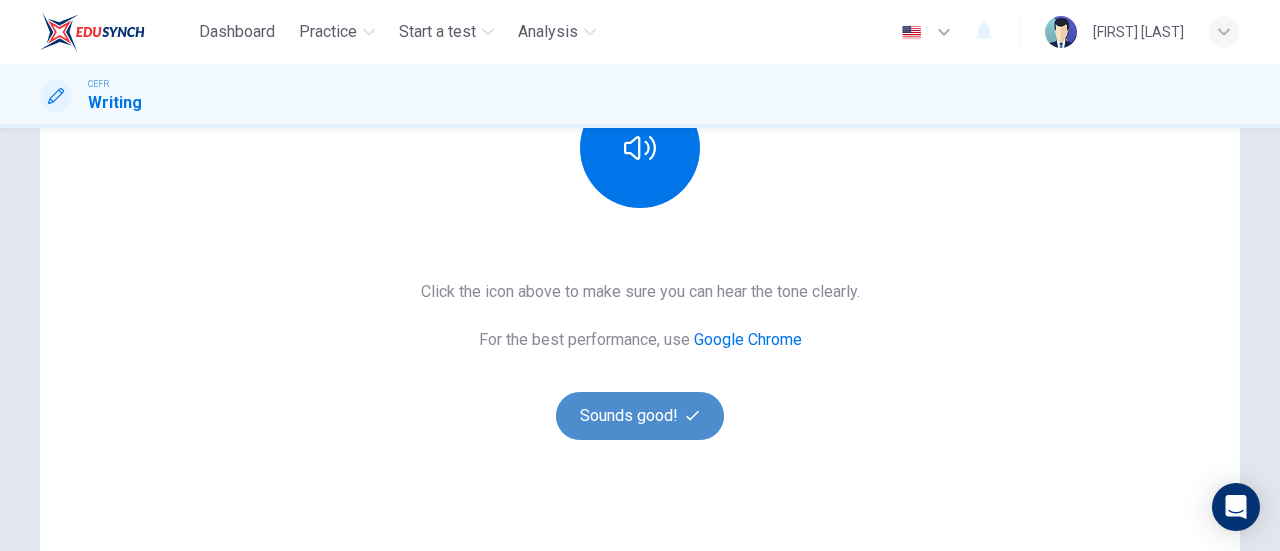 click on "Sounds good!" at bounding box center [640, 416] 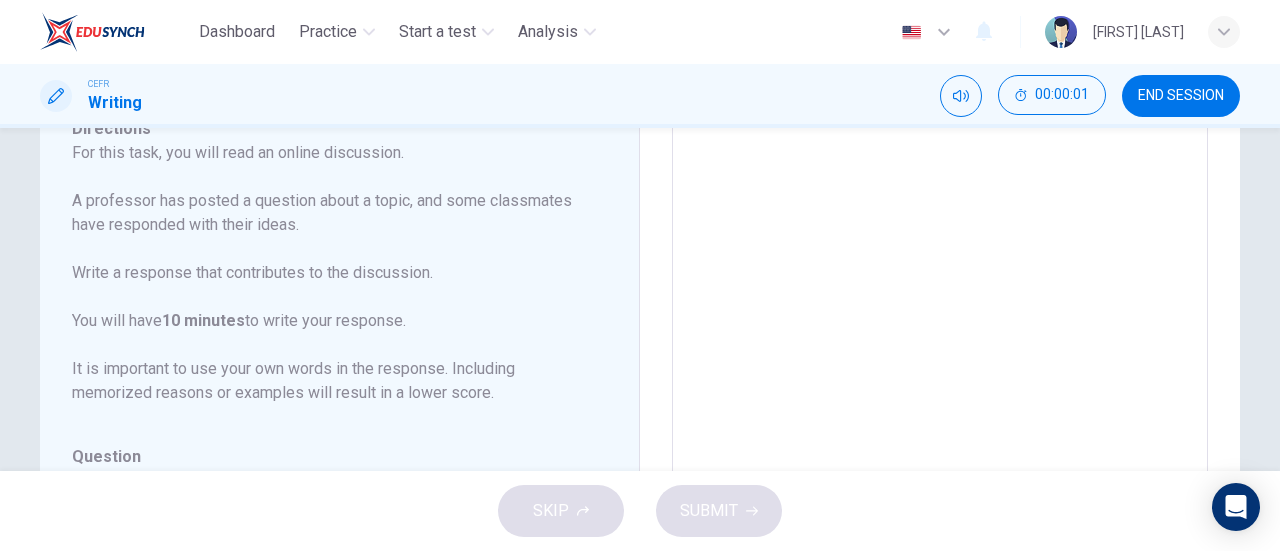 scroll, scrollTop: 100, scrollLeft: 0, axis: vertical 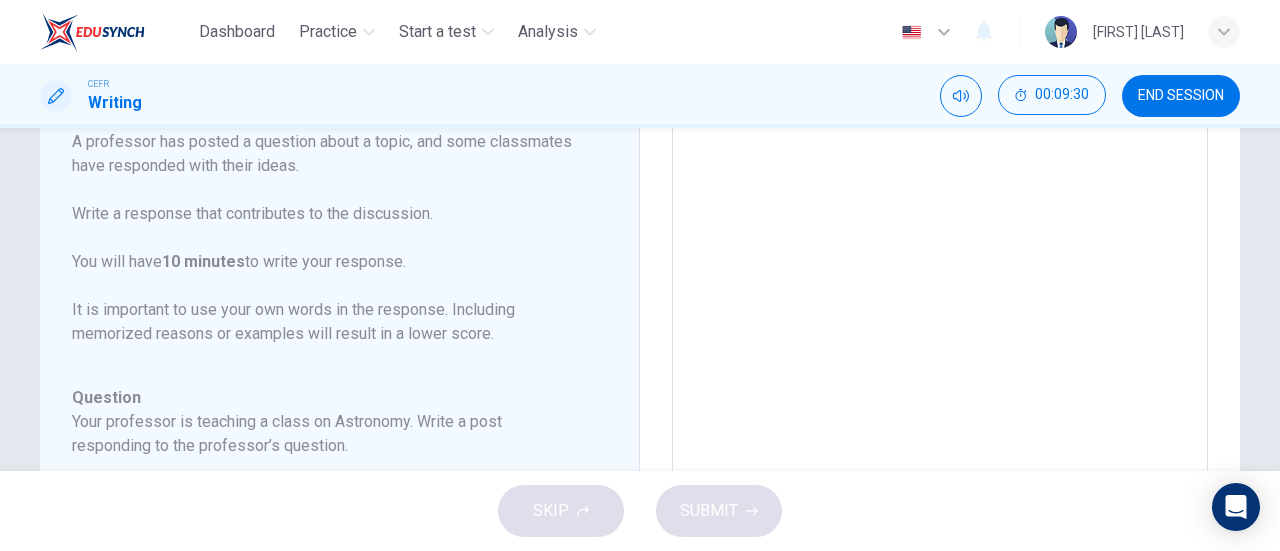 drag, startPoint x: 66, startPoint y: 141, endPoint x: 164, endPoint y: 203, distance: 115.965515 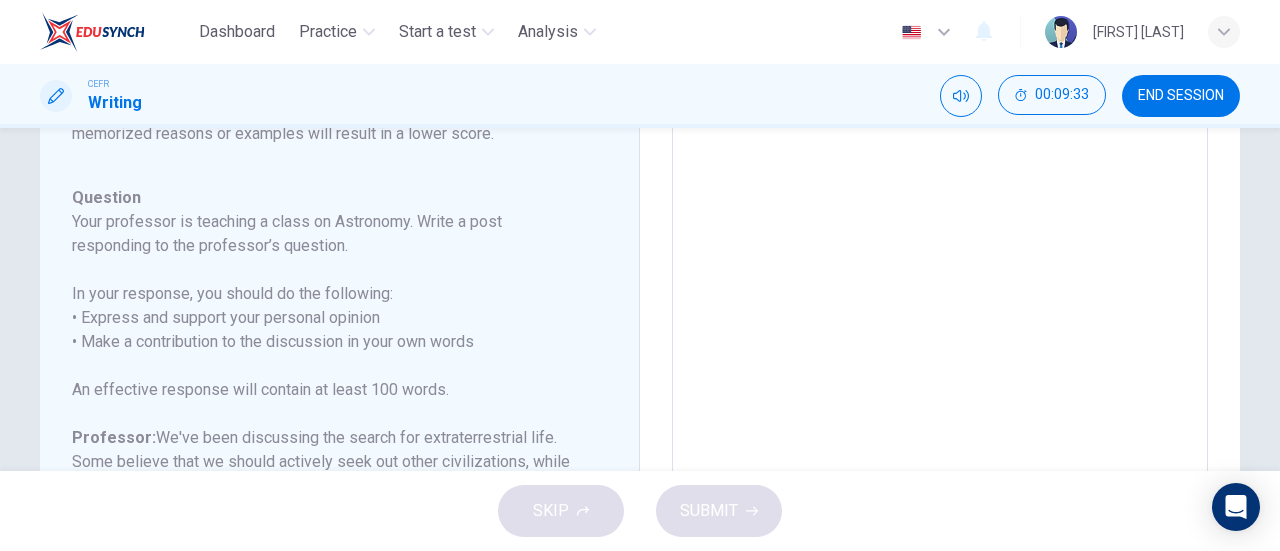 scroll, scrollTop: 222, scrollLeft: 0, axis: vertical 